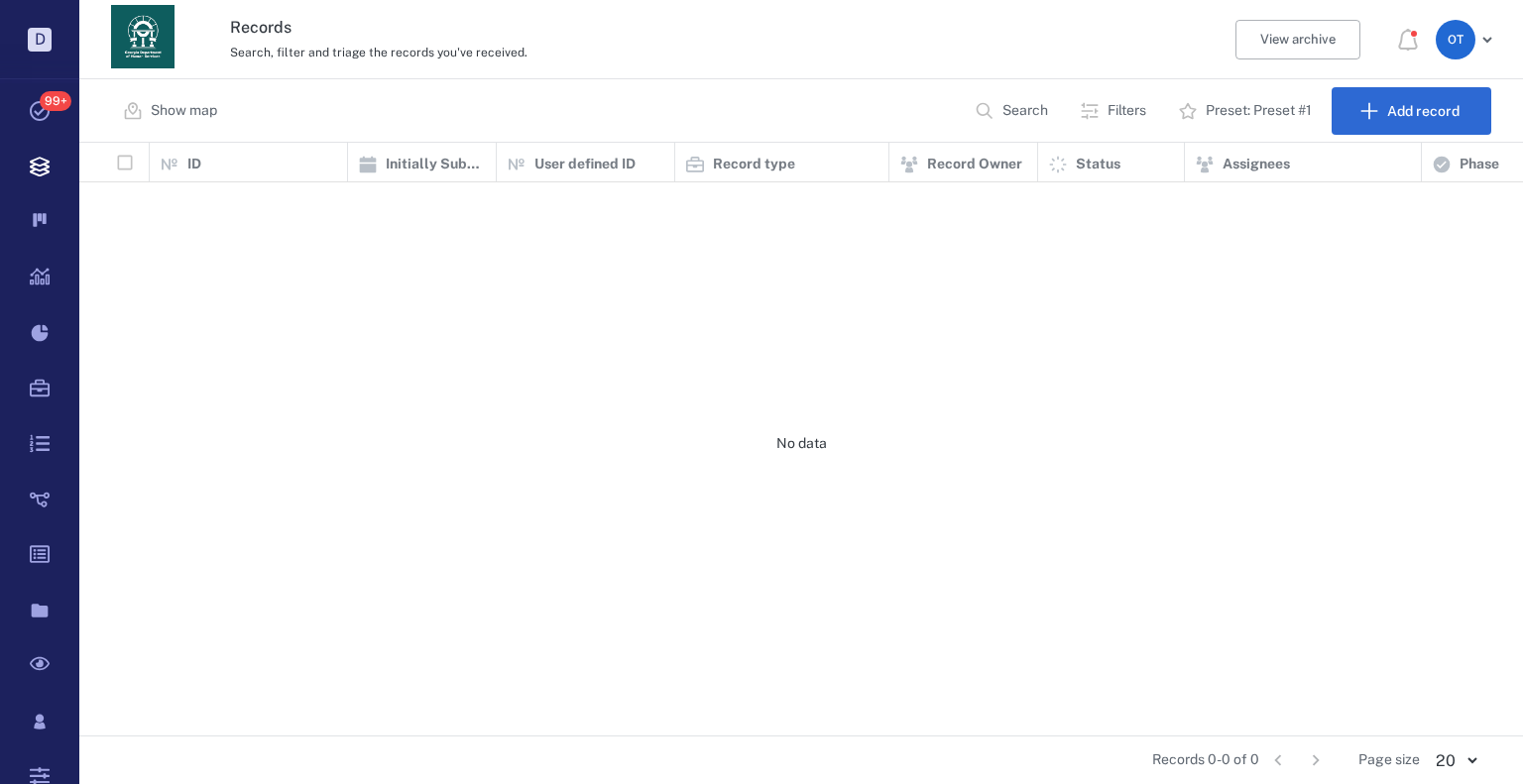 scroll, scrollTop: 0, scrollLeft: 0, axis: both 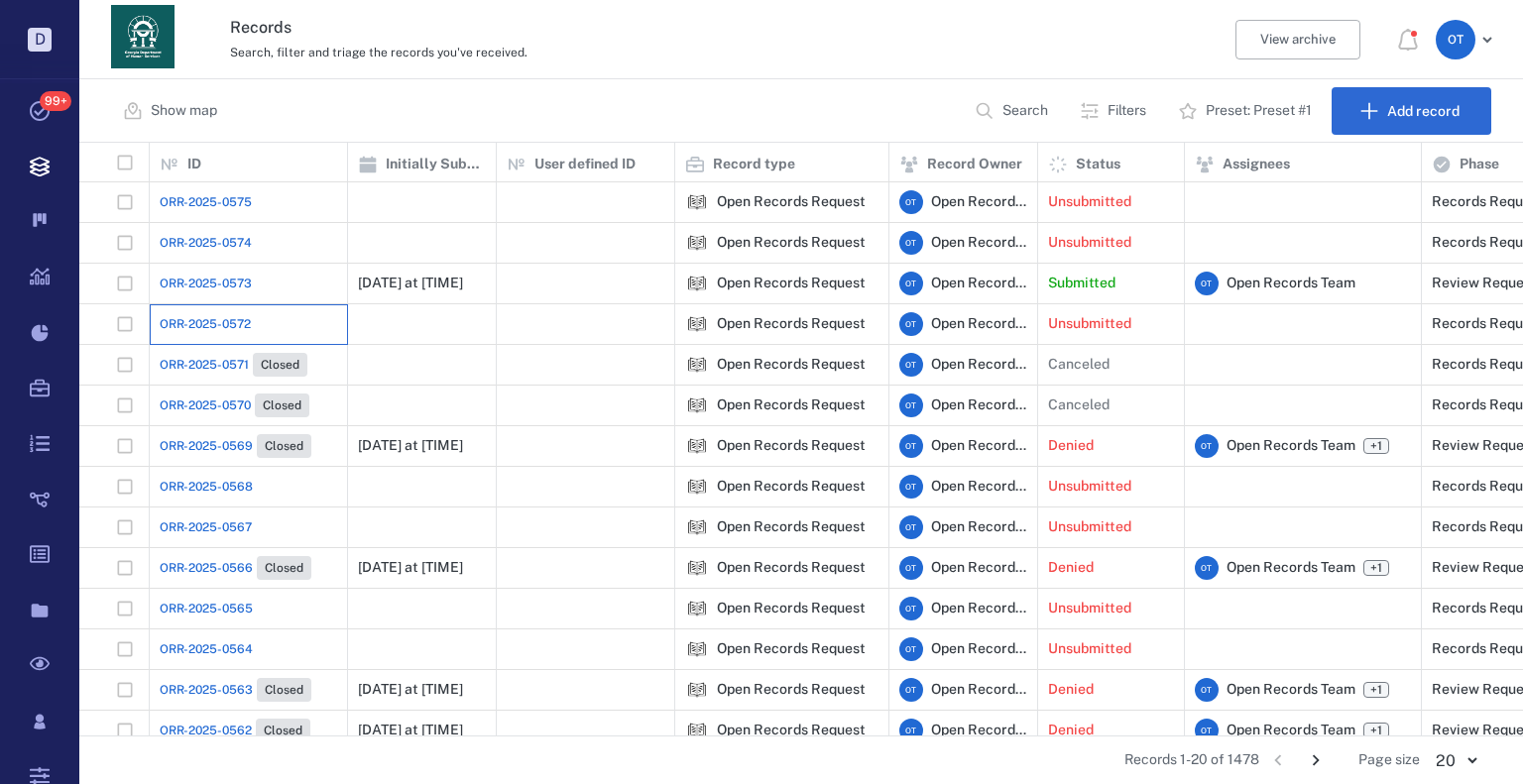 click on "ORR-2025-0572" at bounding box center [248, 324] 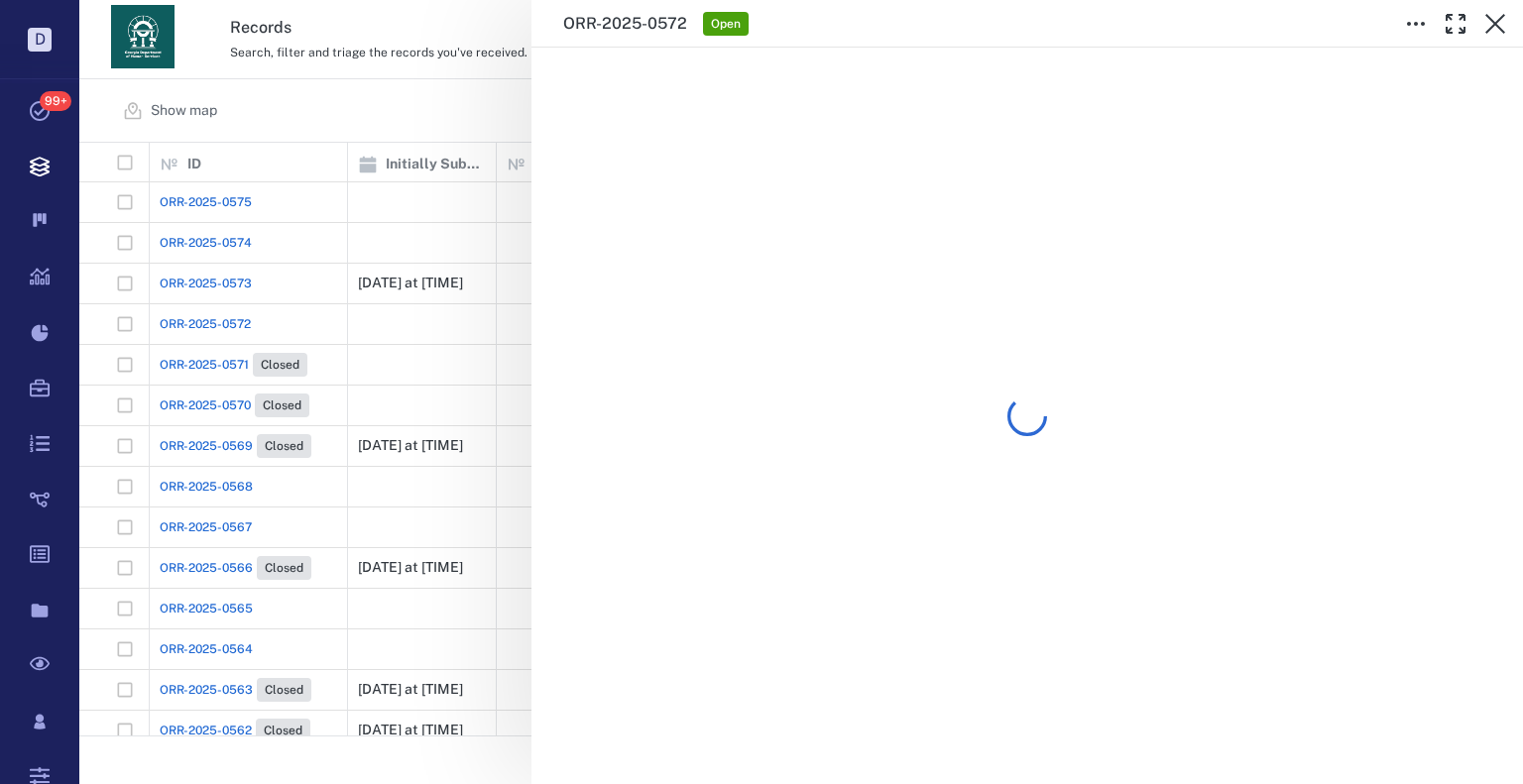 drag, startPoint x: 266, startPoint y: 302, endPoint x: 252, endPoint y: 276, distance: 29.529646 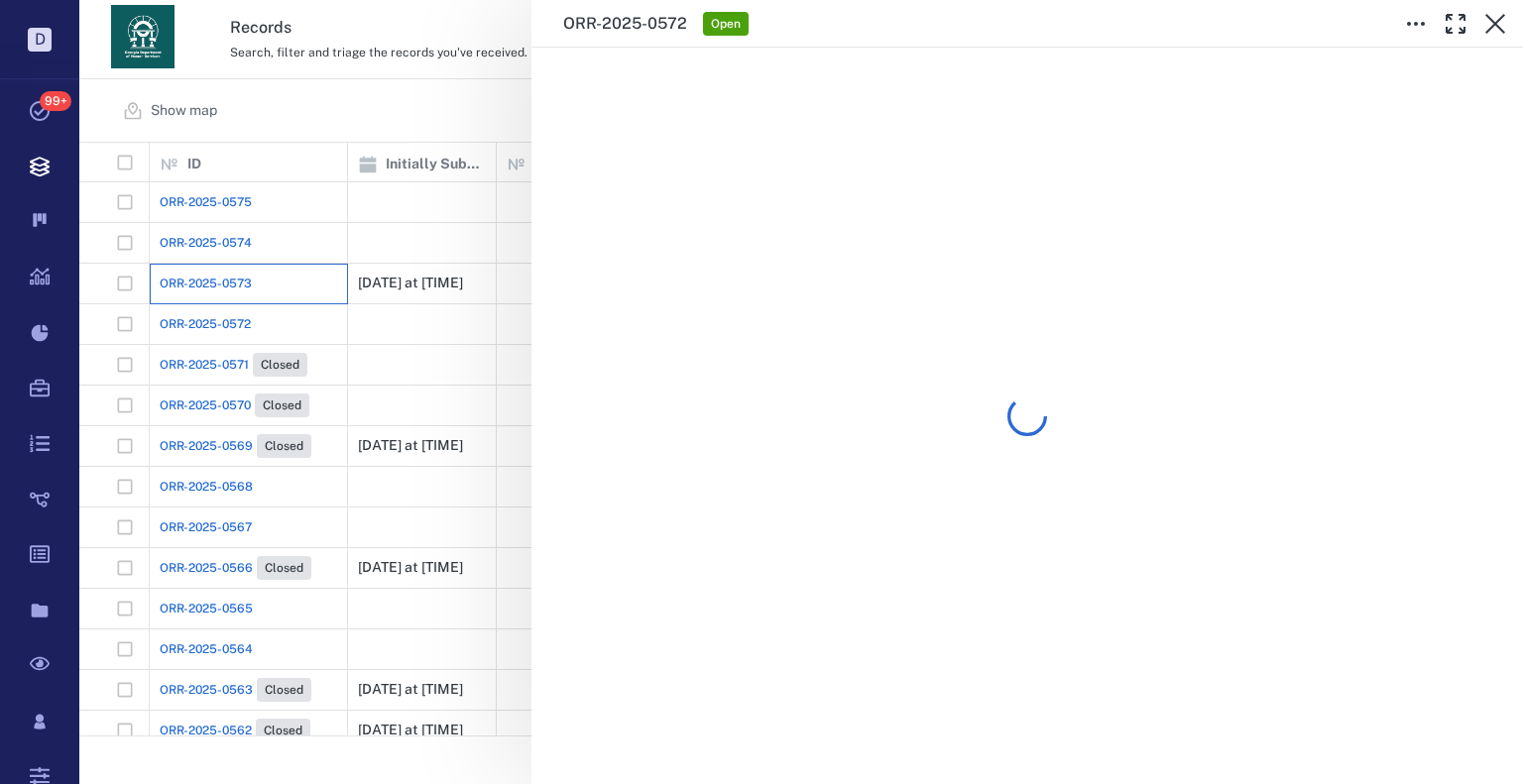click on "ORR-2025-0573" at bounding box center (248, 283) 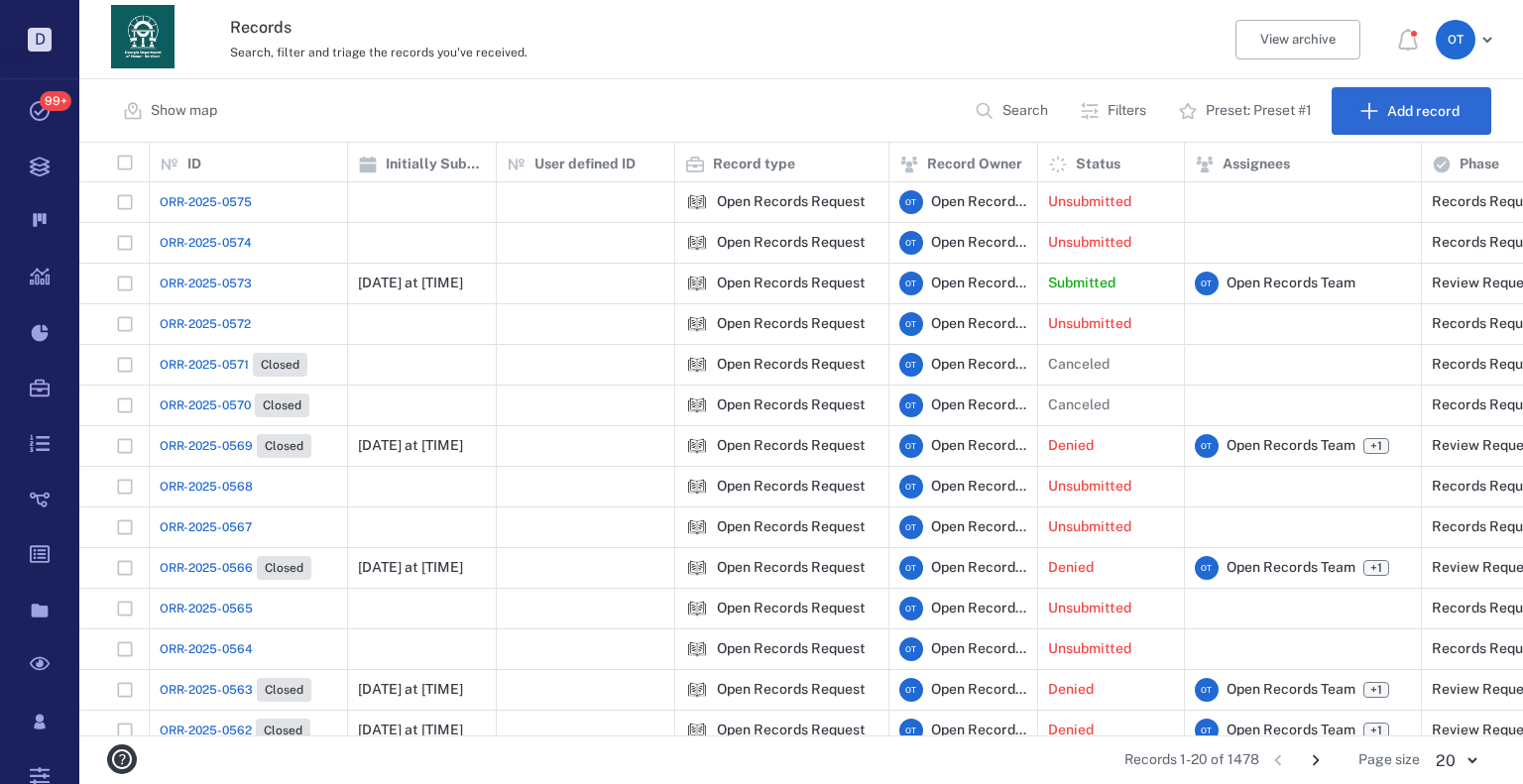 click on "ORR-2025-0573" at bounding box center (205, 283) 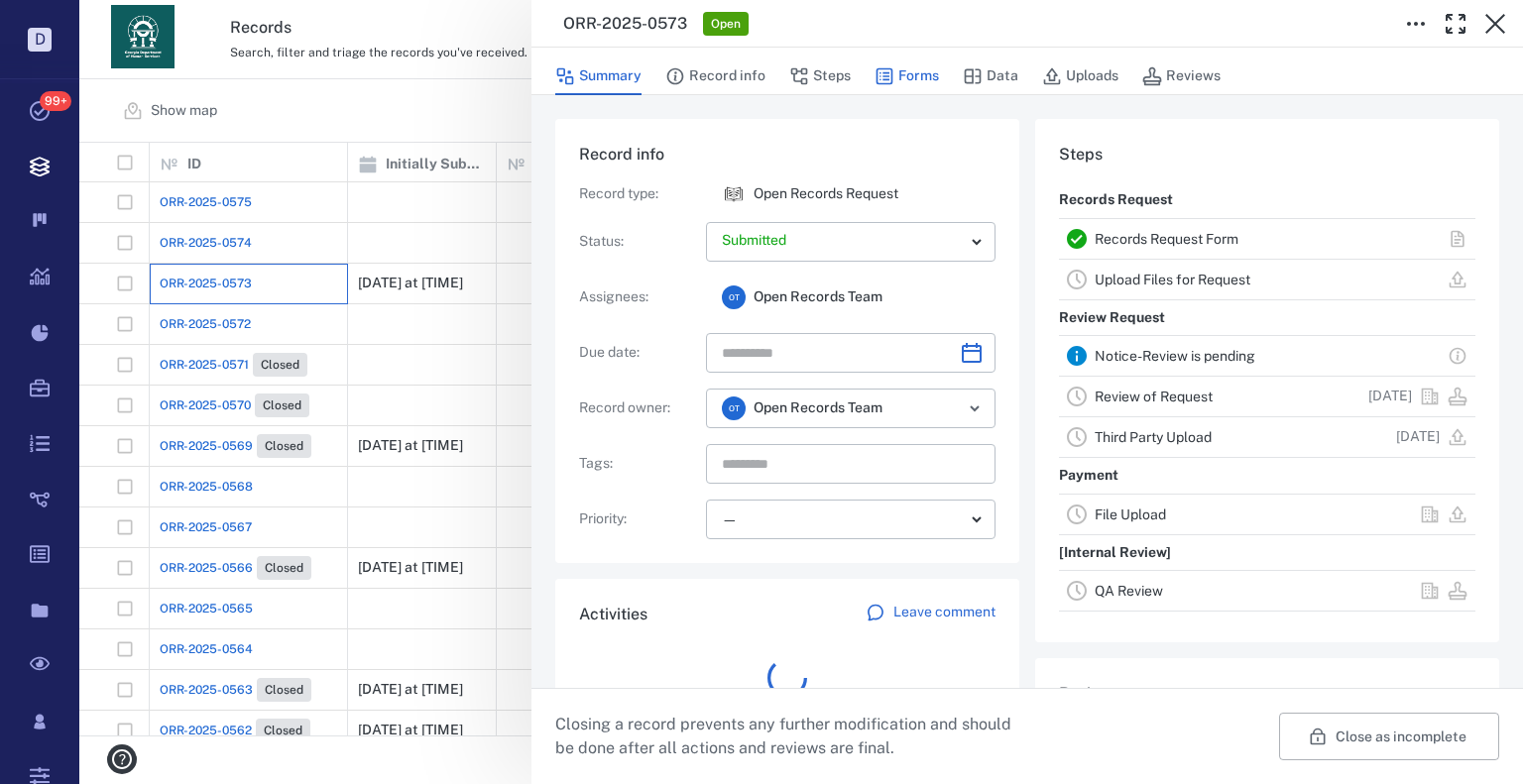 scroll, scrollTop: 16, scrollLeft: 16, axis: both 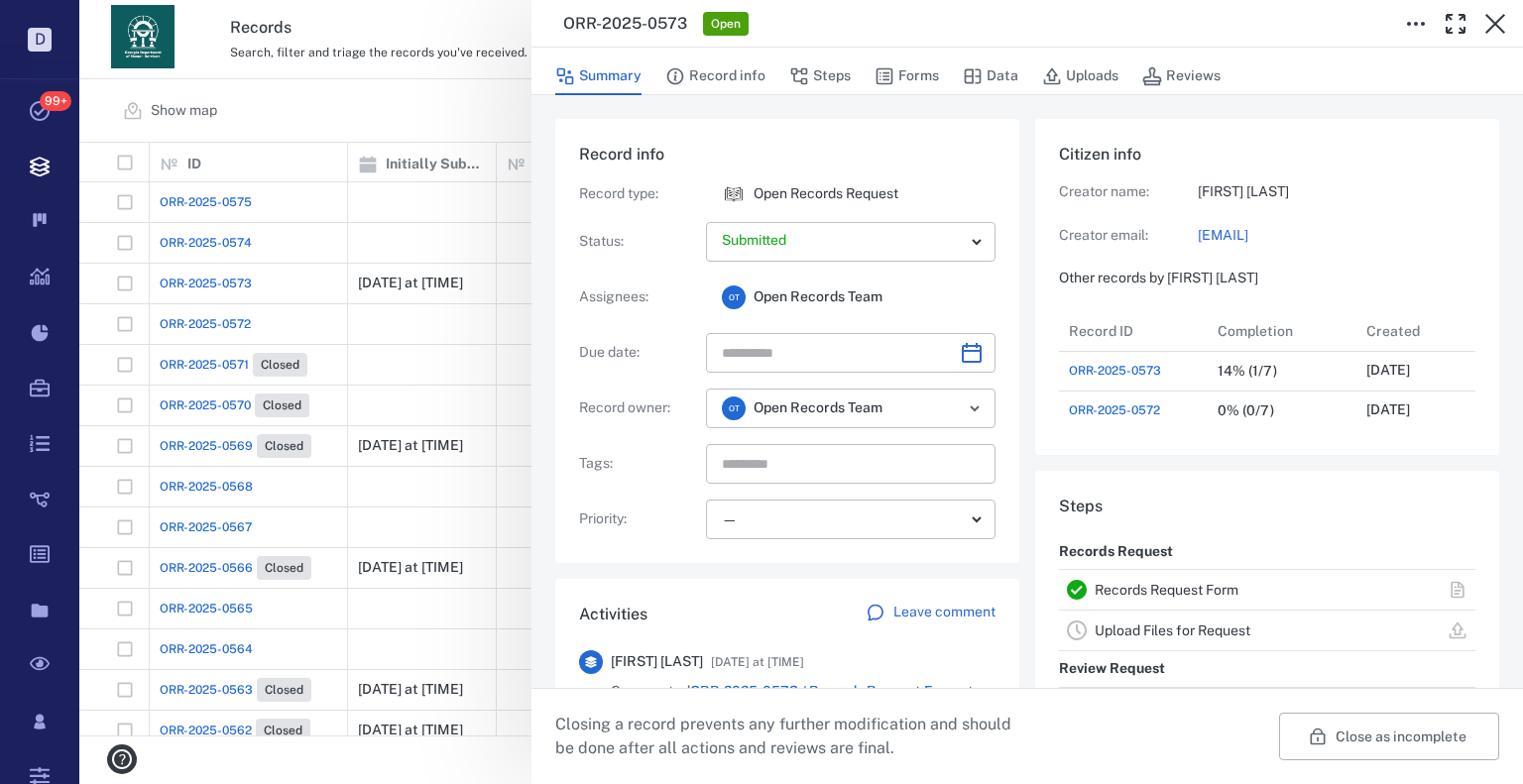 click on "Record info Record type : Open Records Request Status : Submitted ********* ​ Assignees : O T Open Records Team Due date : ​ Record owner : O T Open Records Team ​ Tags : ​ Priority : — * ​ Activities Leave comment Jean Fendley-Corbin [DATE] at [TIME] Commented  ORR-2025-0573 / Records Request Form   step Public Hello, I just submitted a request and wanted to include the Power of Attoney document.  Please advise where that can be uploaded.  Thank you. [DATE] at [TIME] Assigned  ORR-2025-0573 / Third Party Upload   step  to O T Open Records Team Jean Fendley-Corbin [DATE] at [TIME] Record   ORR-2025-0573   switched from  Unsubmitted  to  Submitted Jean Fendley-Corbin [DATE] at [TIME] Switched   ORR-2025-0573 / Records Request Form   step  from  Incomplete  to   Complete Jean Fendley-Corbin [DATE] at [TIME] Record   ORR-2025-0573   switched to  Unsubmitted Forms Records Request Form   Citizen info Creator name: Jean Fendley-Corbin Creator email: sheryl@thebsdgroup.com" at bounding box center (1027, 728) 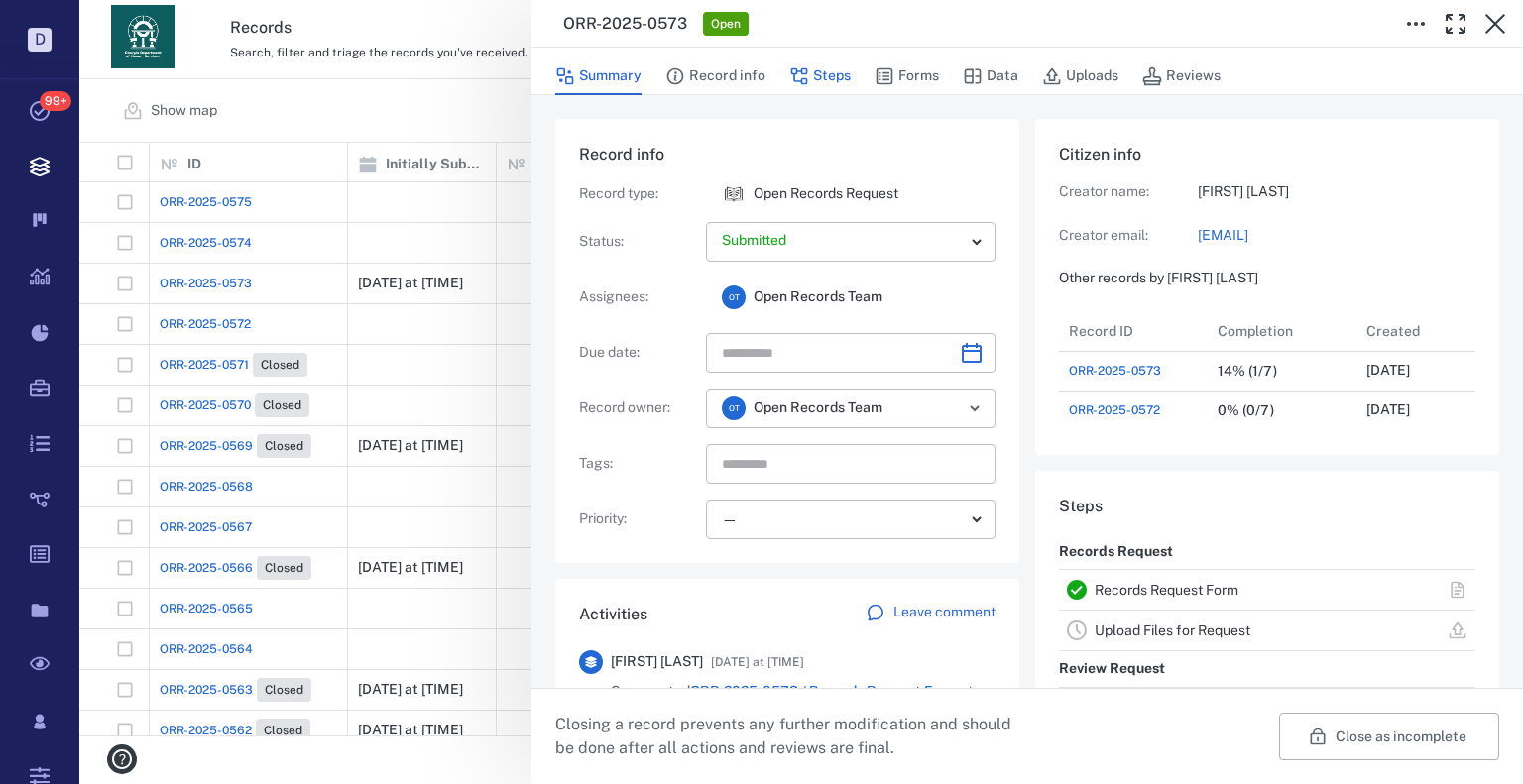 drag, startPoint x: 825, startPoint y: 78, endPoint x: 910, endPoint y: 77, distance: 85.00588 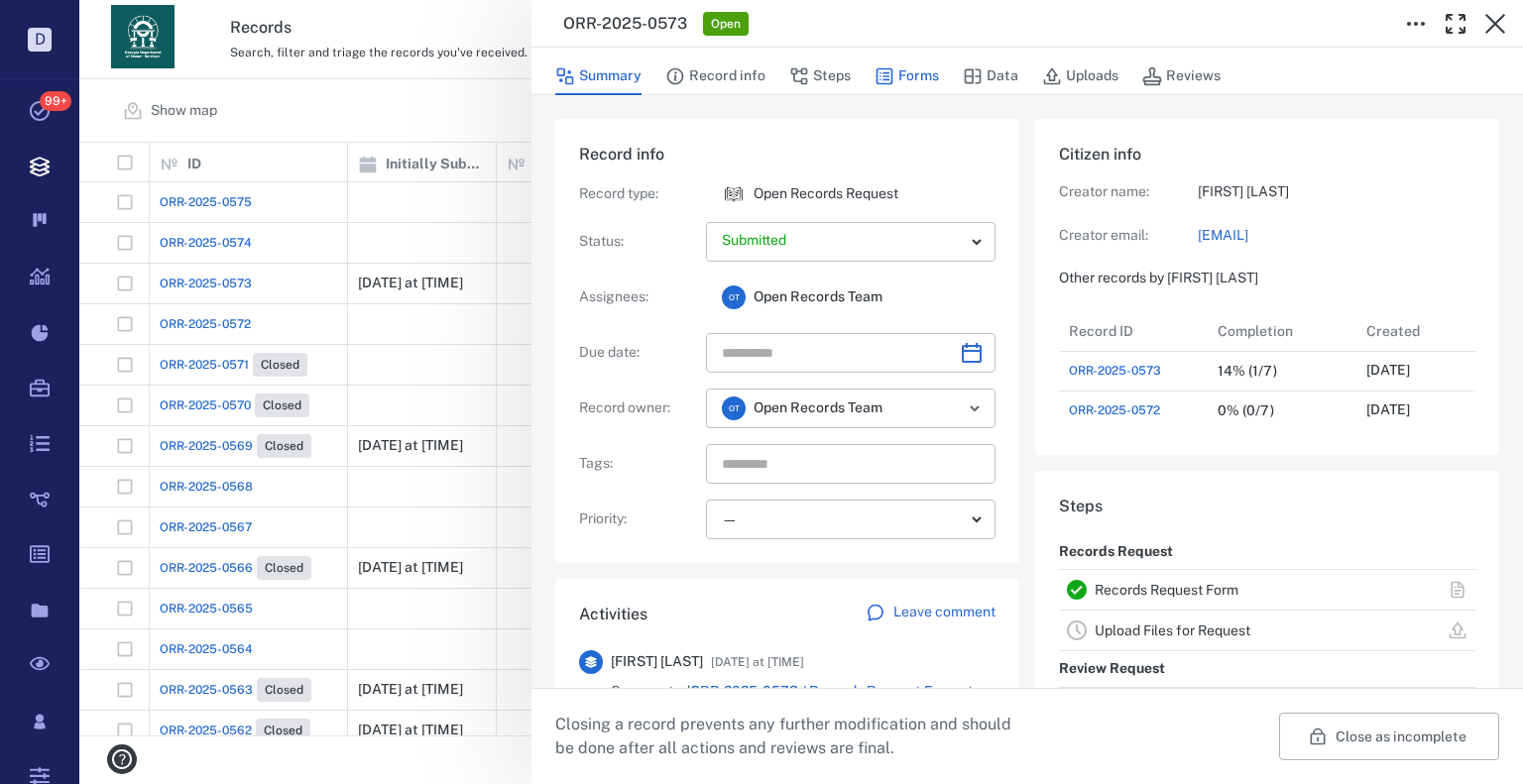 click on "Forms" at bounding box center (906, 76) 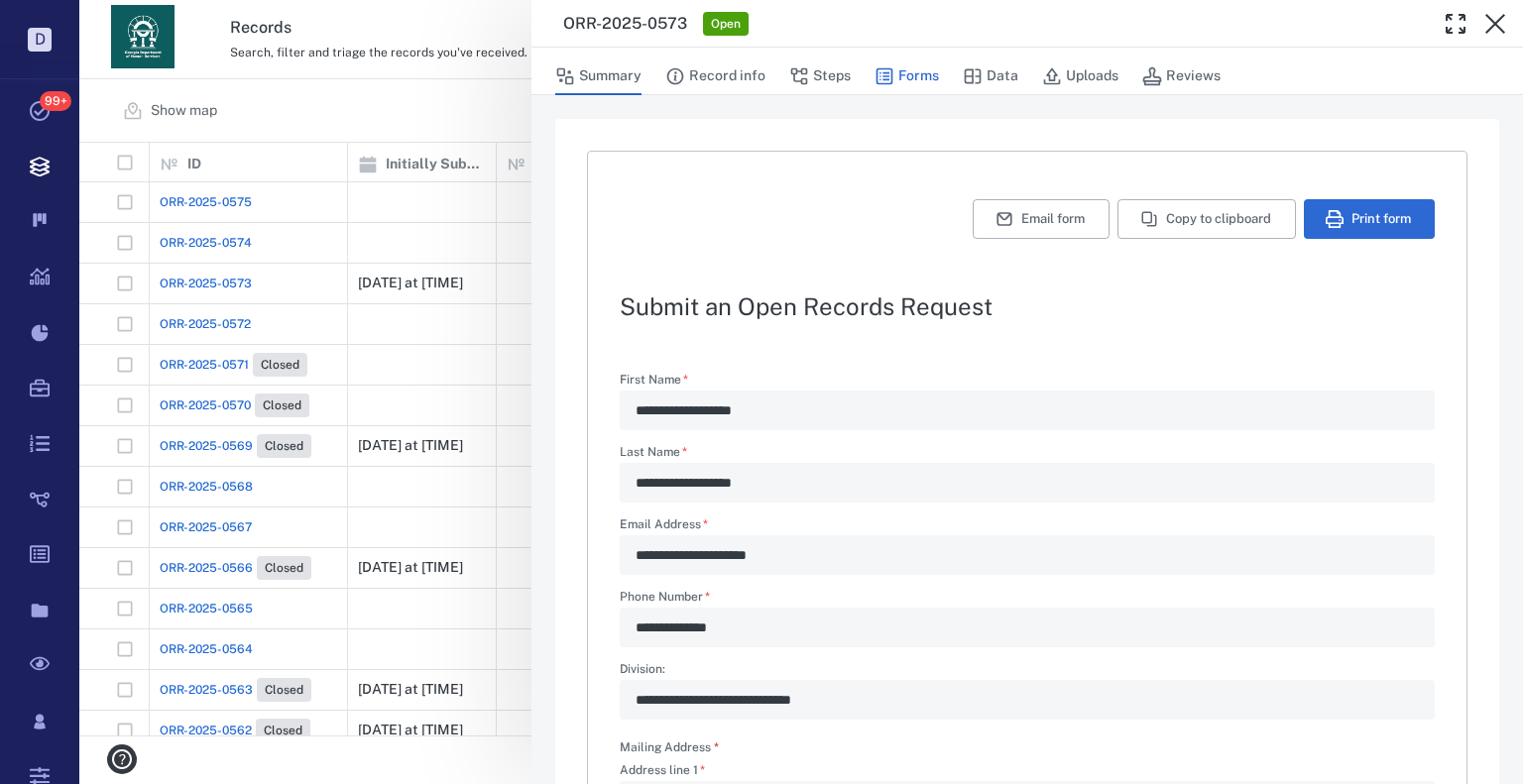 type on "*" 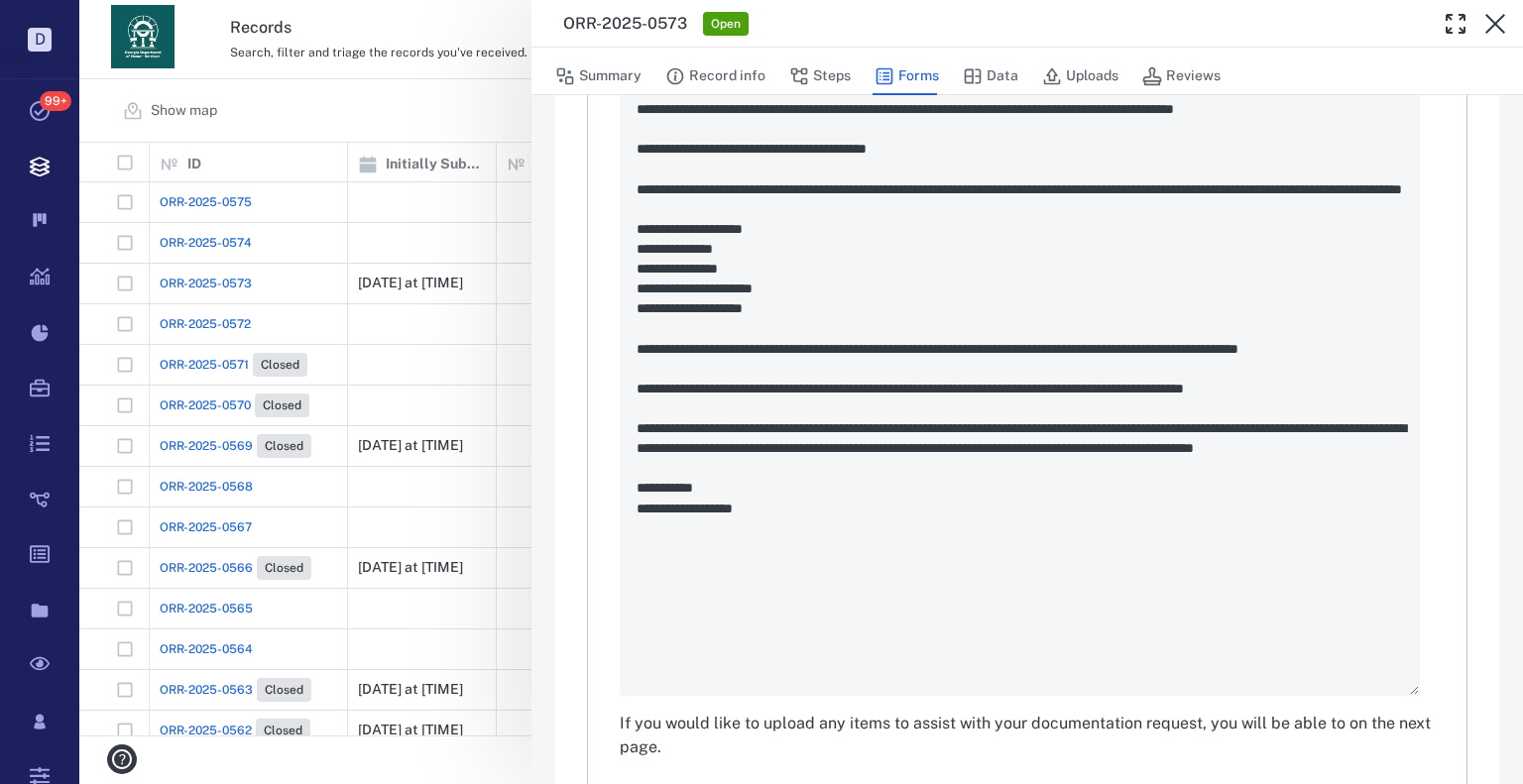 scroll, scrollTop: 1067, scrollLeft: 0, axis: vertical 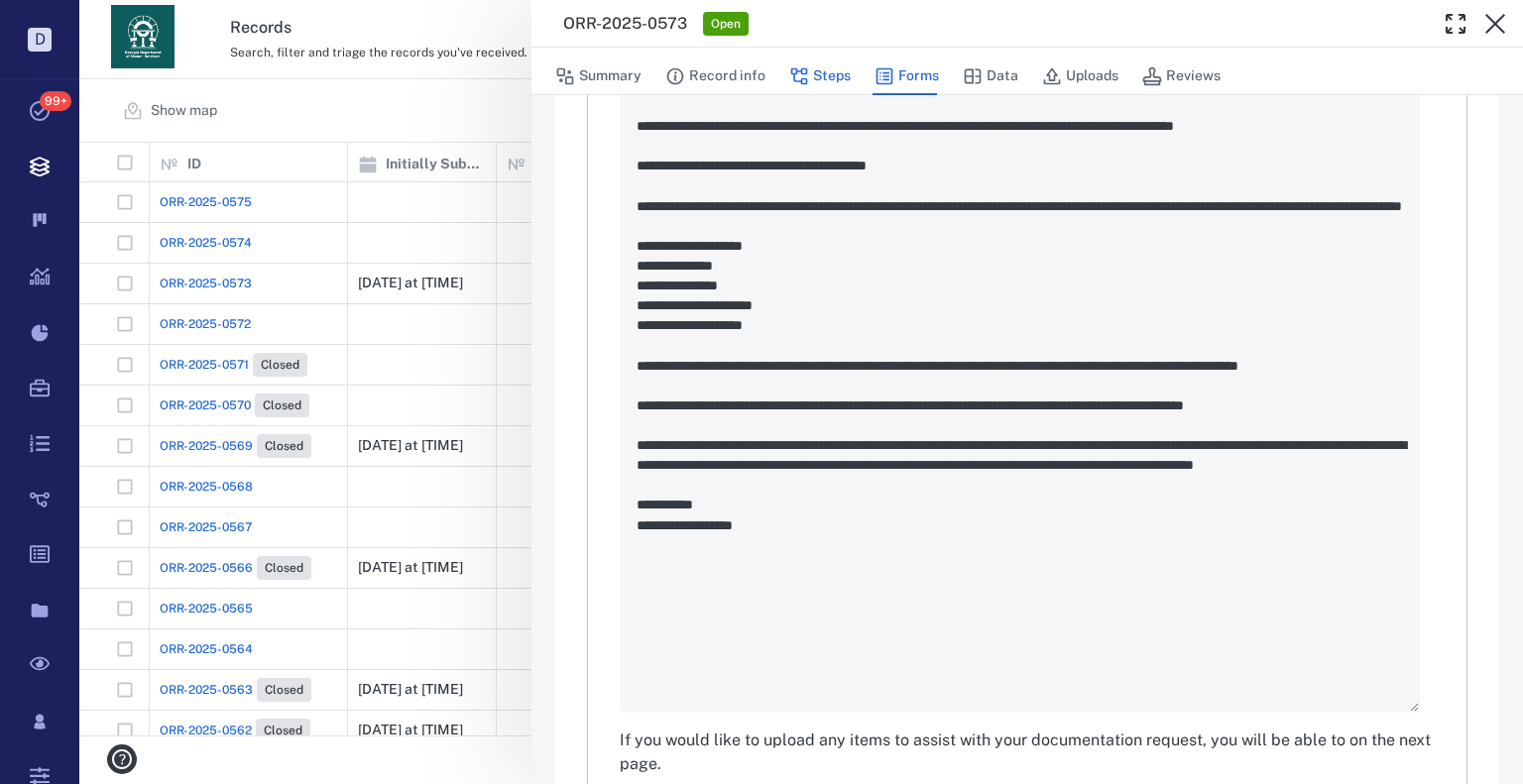click on "Steps" at bounding box center [820, 76] 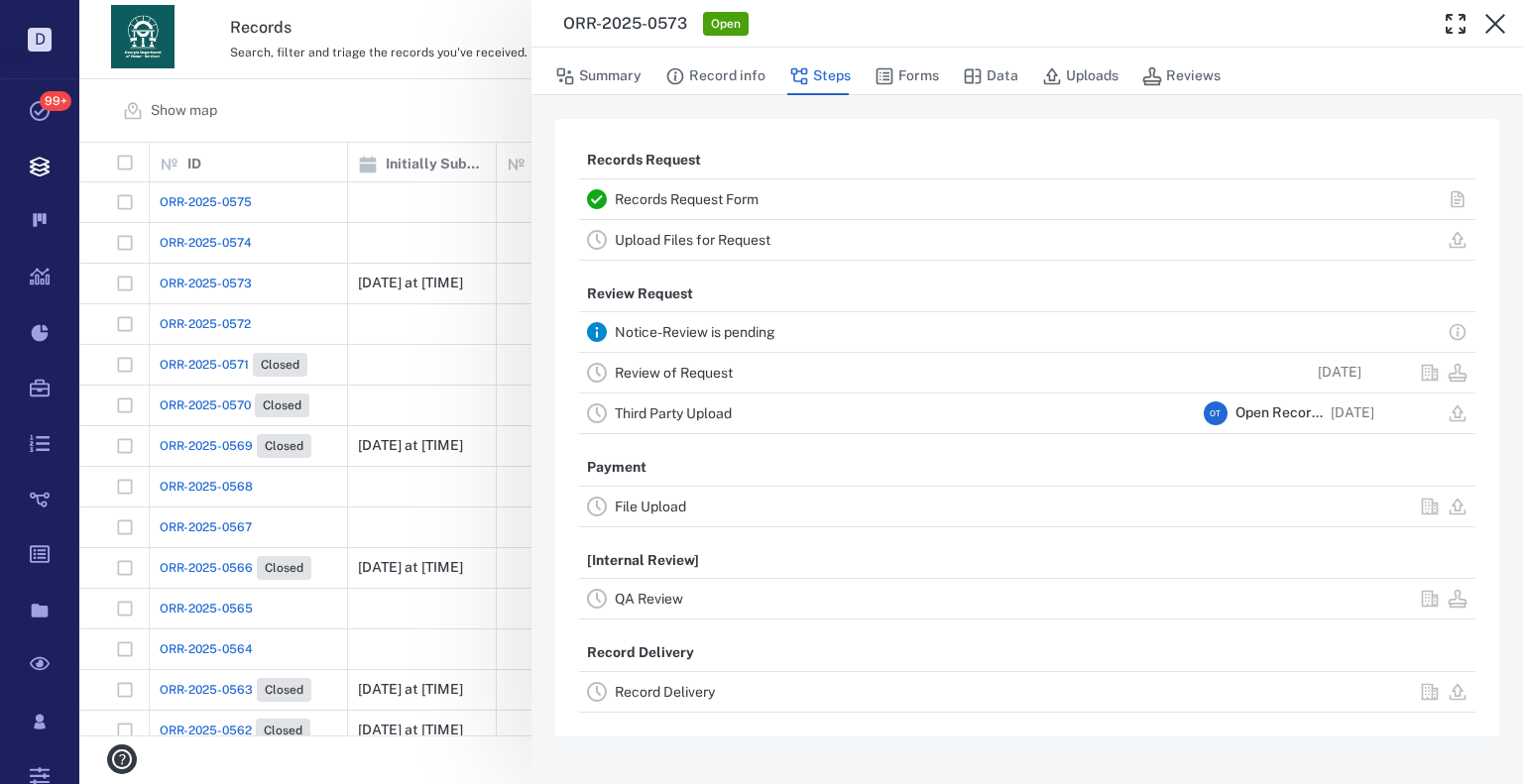 scroll, scrollTop: 0, scrollLeft: 0, axis: both 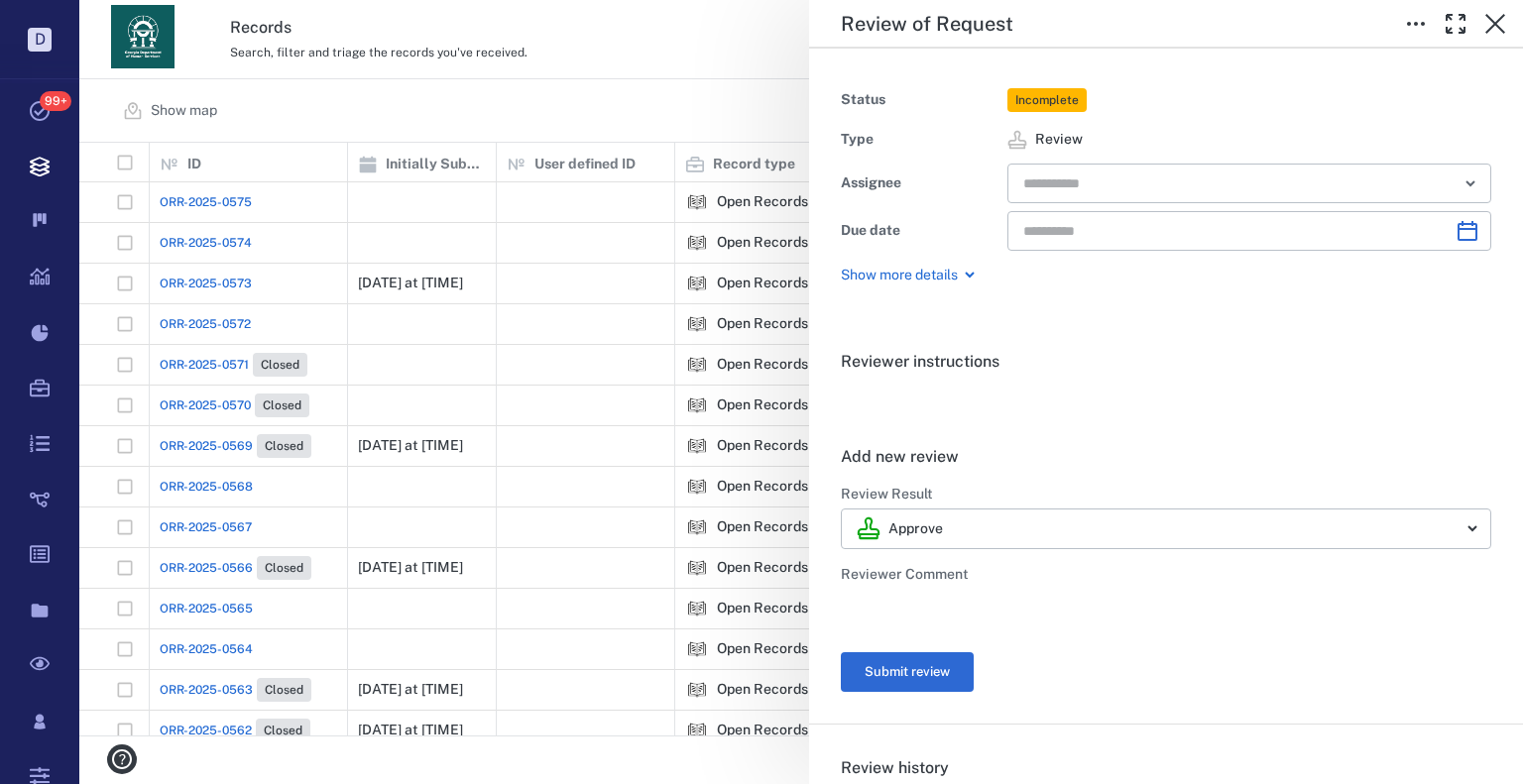 type on "**********" 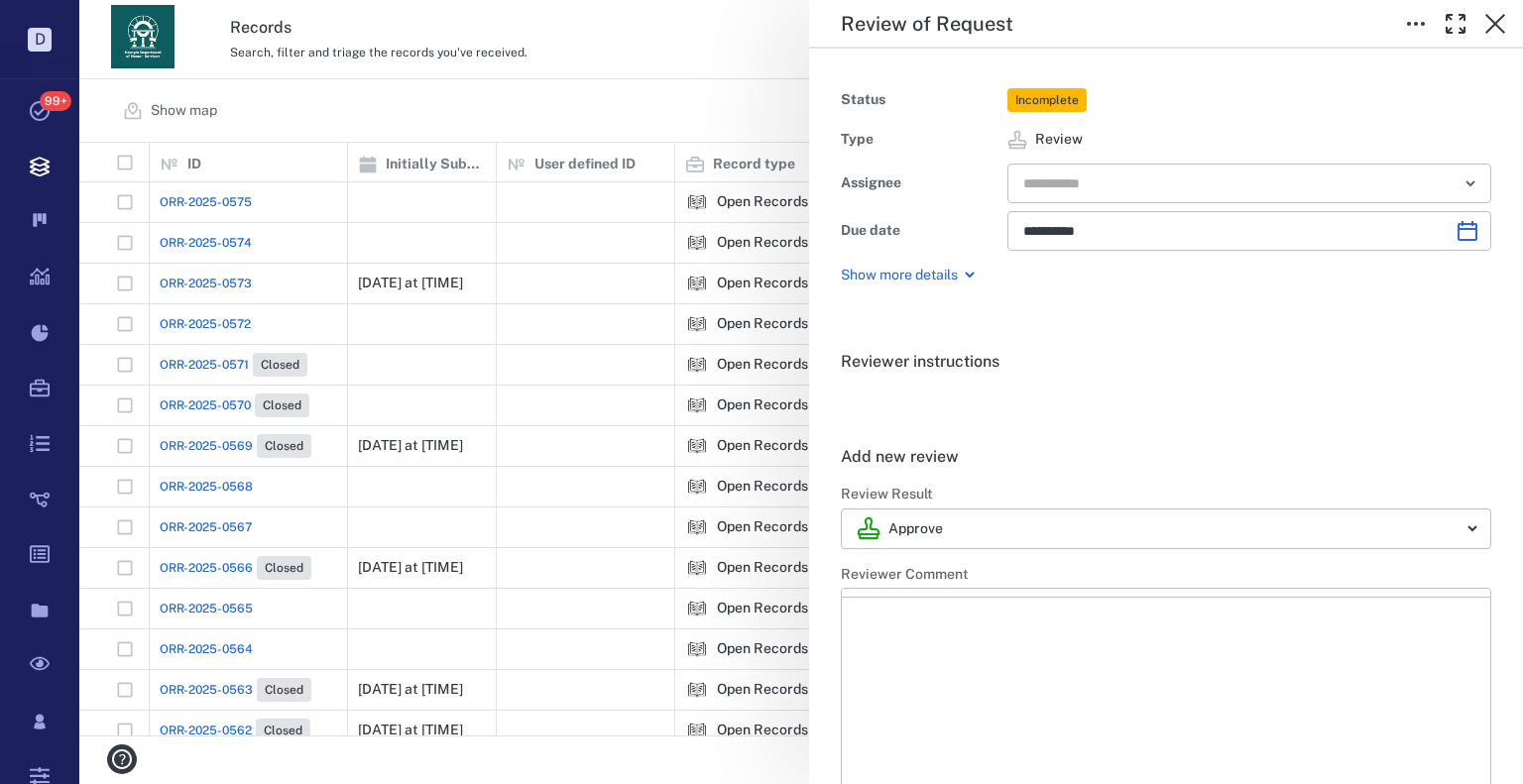 scroll, scrollTop: 296, scrollLeft: 0, axis: vertical 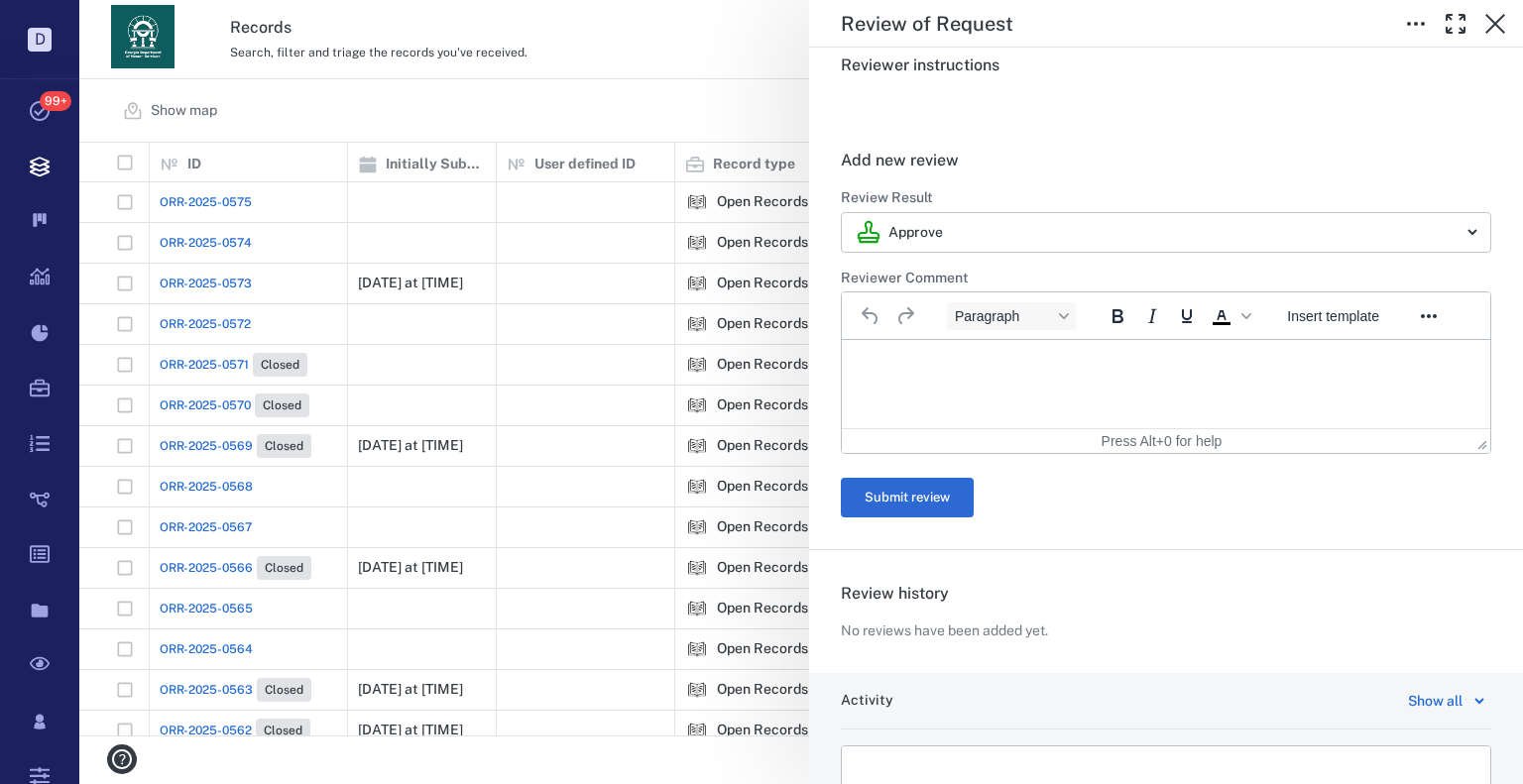 click on "D Tasks 99+ Records Boards Dashboard Reports Record types Guide steps Rules Form builder Documents Sandbox Registered users Settings Records Search, filter and triage the records you've received. View archive O T Show map Search Filters Preset: Preset #1 Add record ID 1 Initially Submitted Date User defined ID 1 Record type 1 Record Owner Status 1 Assignees Phase Tags Start Date Priority 1 Completion % 1 Creator Name Creator Email Created At Address Last Submitted Date ORR-2025-0575 Open Records Request O T Open Records Team Unsubmitted Records Request 14% (1/7) Guest User N/A [DATE] ORR-2025-0574 Open Records Request O T Open Records Team Unsubmitted Records Request 14% (1/7) Brooke Westphall [EMAIL] [DATE] ORR-2025-0573 [DATE] at [TIME] Open Records Request O T Open Records Team Submitted O T Open Records Team Review Request 14% (1/7) Jean Fendley-Corbin [EMAIL] [DATE] [DATE] at [TIME] ORR-2025-0572 Open Records Request O T Open Records Team Unsubmitted O T O" at bounding box center (762, 392) 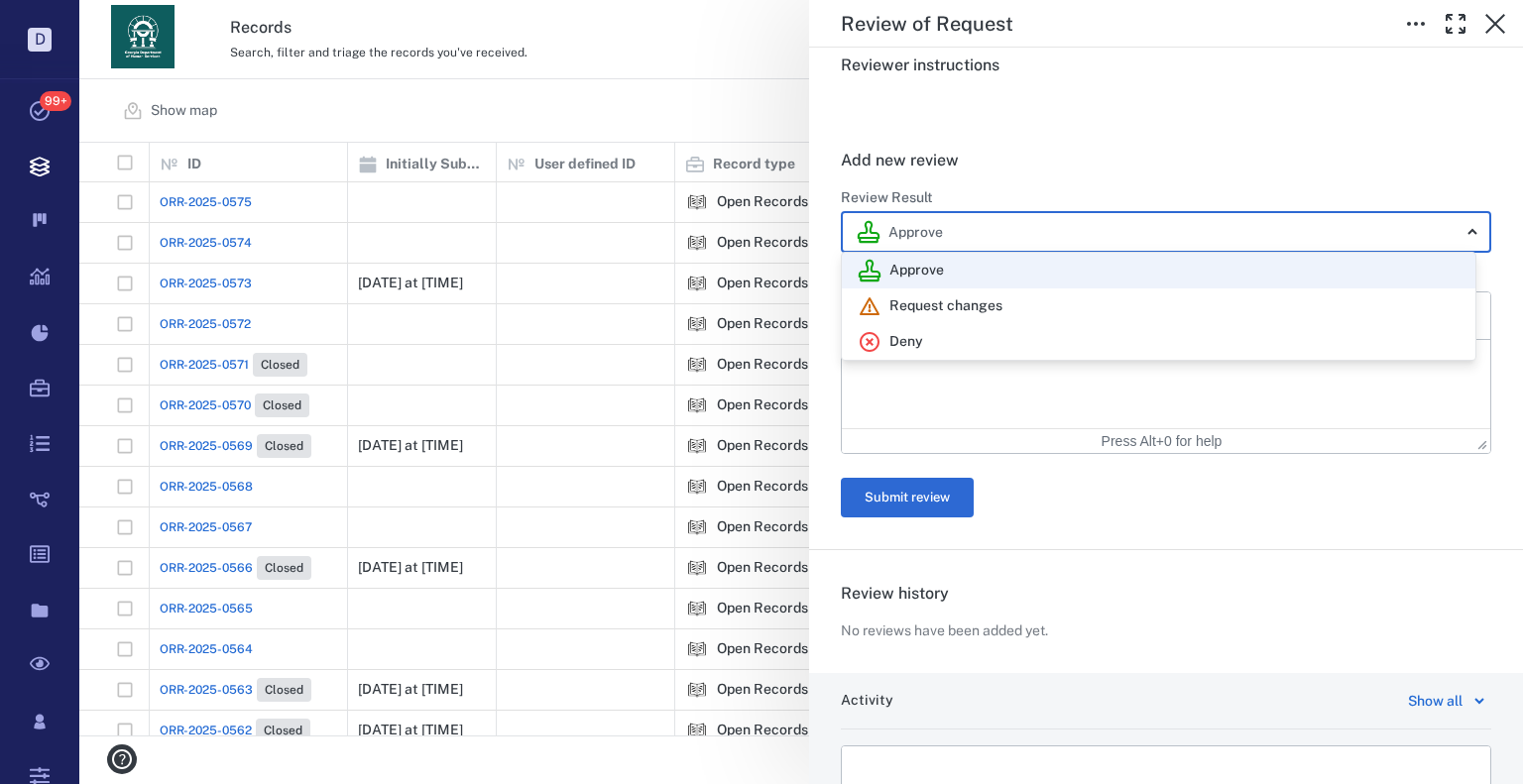 click on "Deny" at bounding box center [1158, 342] 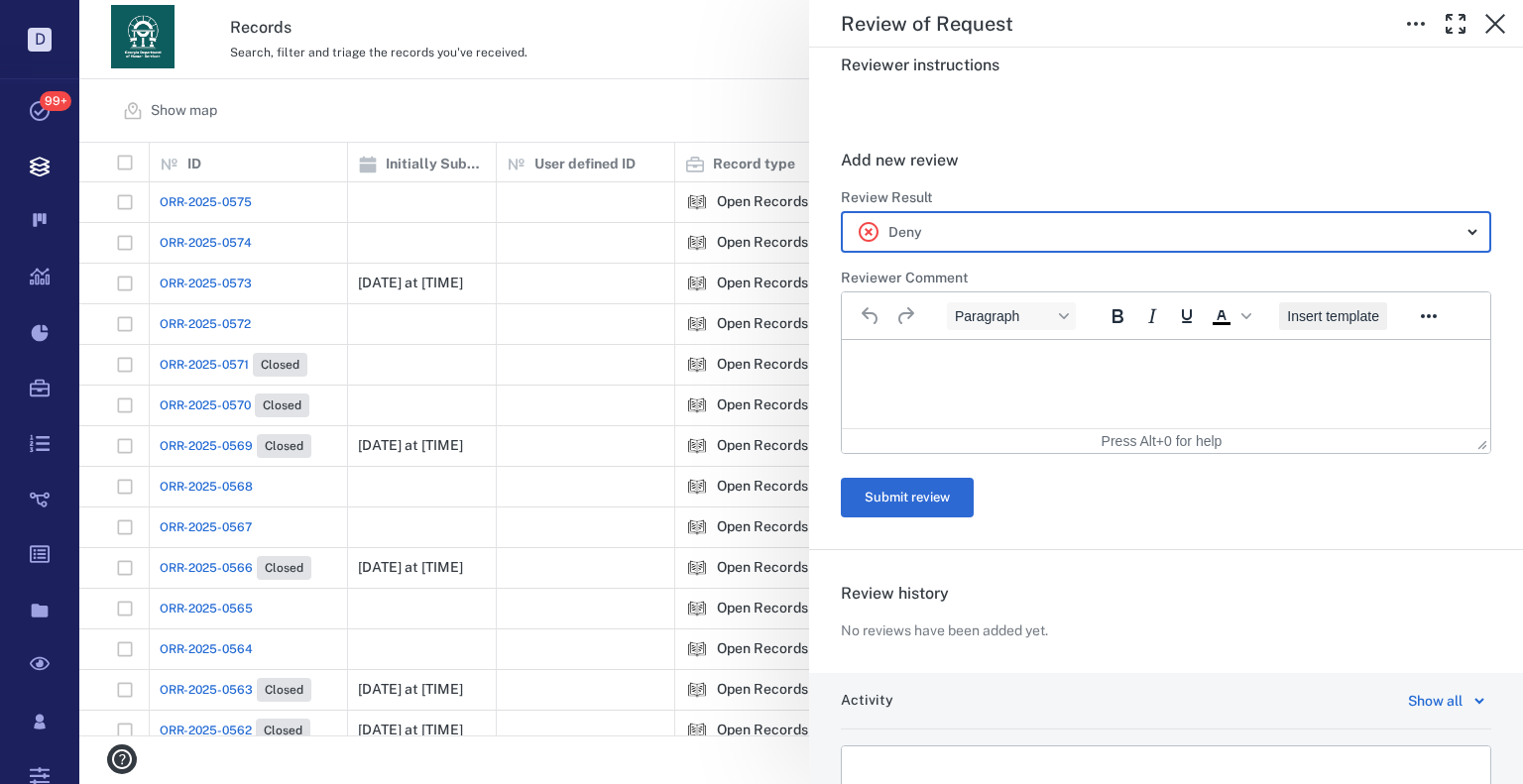 click on "Insert template" at bounding box center [1333, 316] 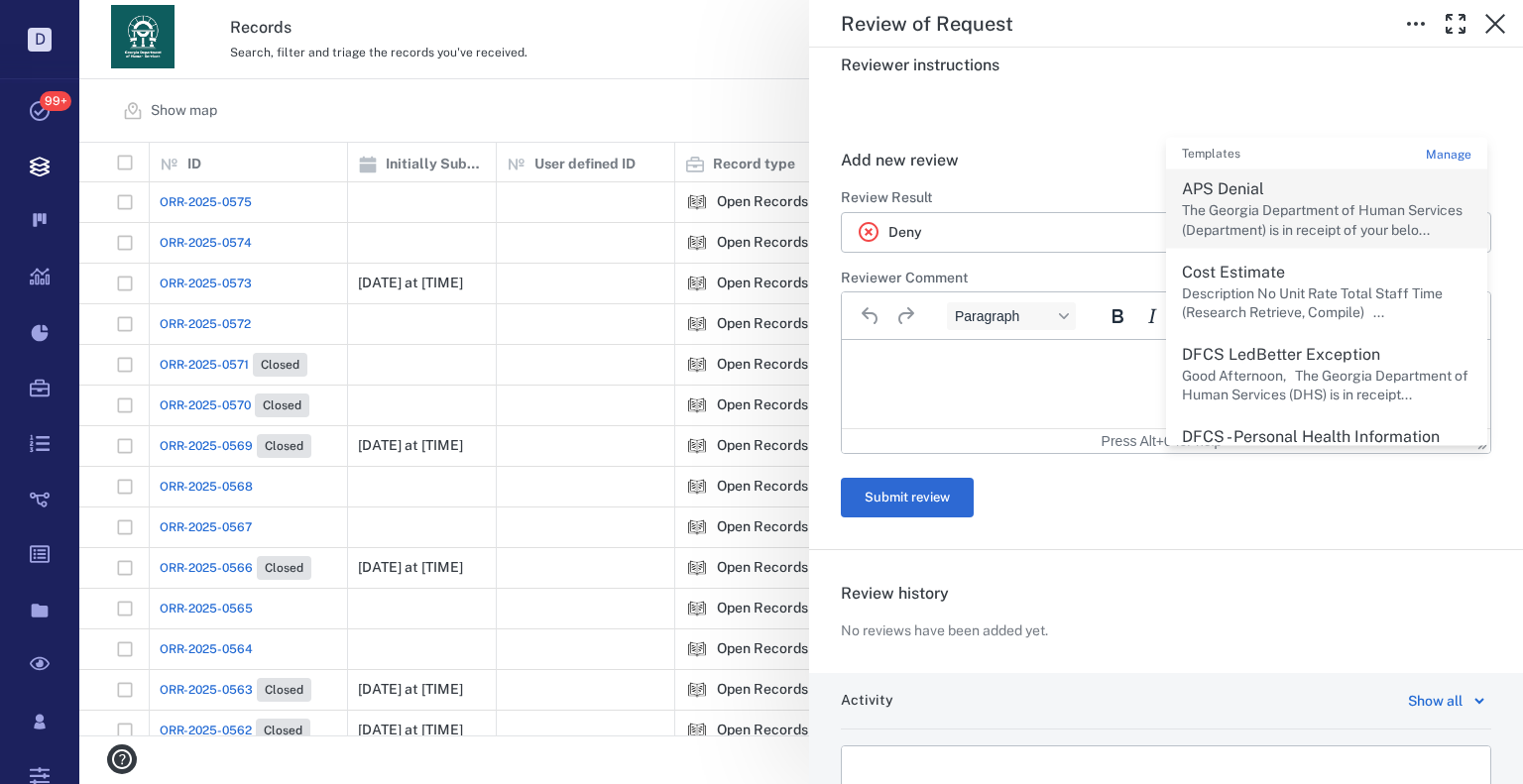click on "The Georgia Department of Human Services (Department) is in receipt of your belo..." at bounding box center [1327, 220] 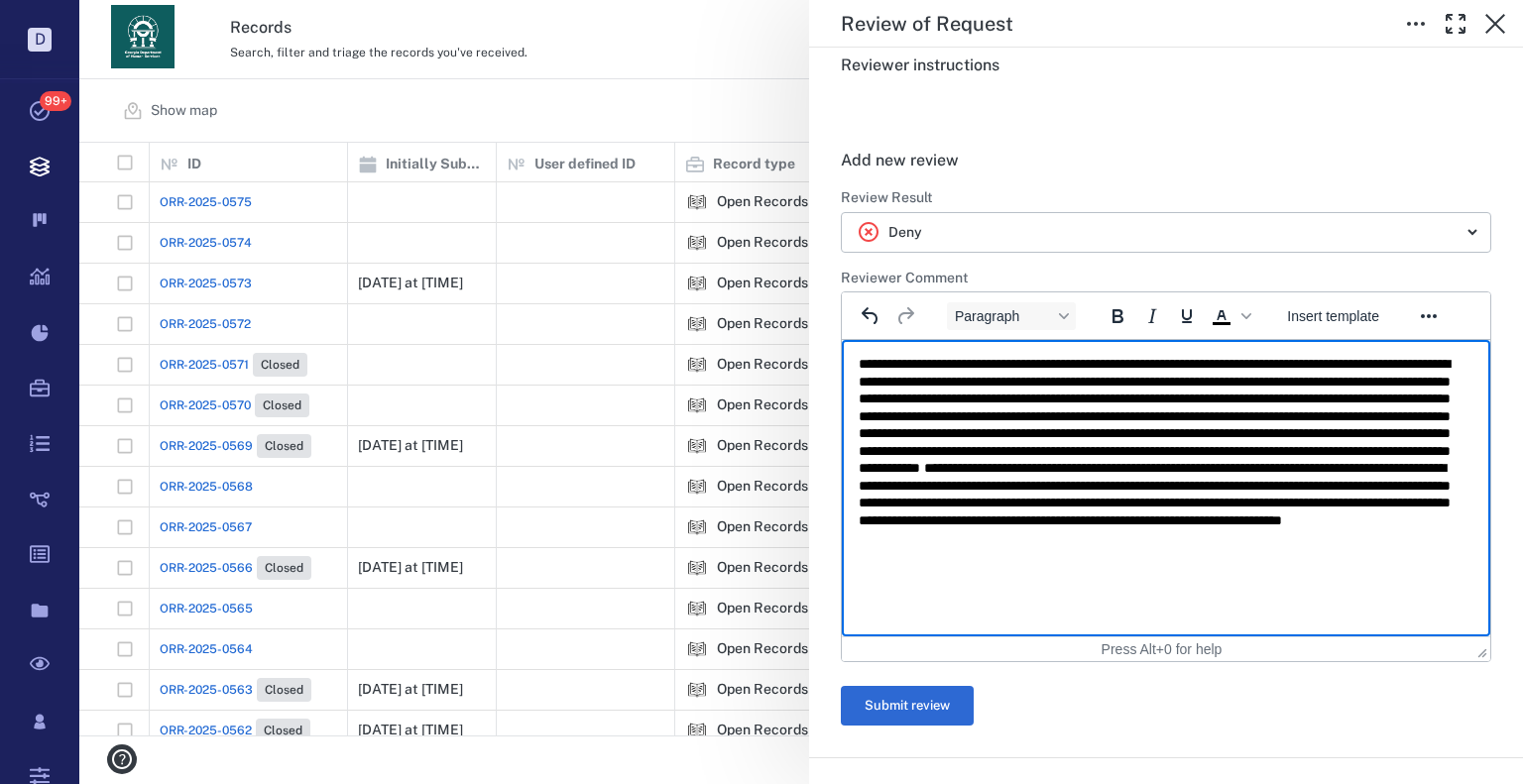 click on "**********" at bounding box center (1166, 469) 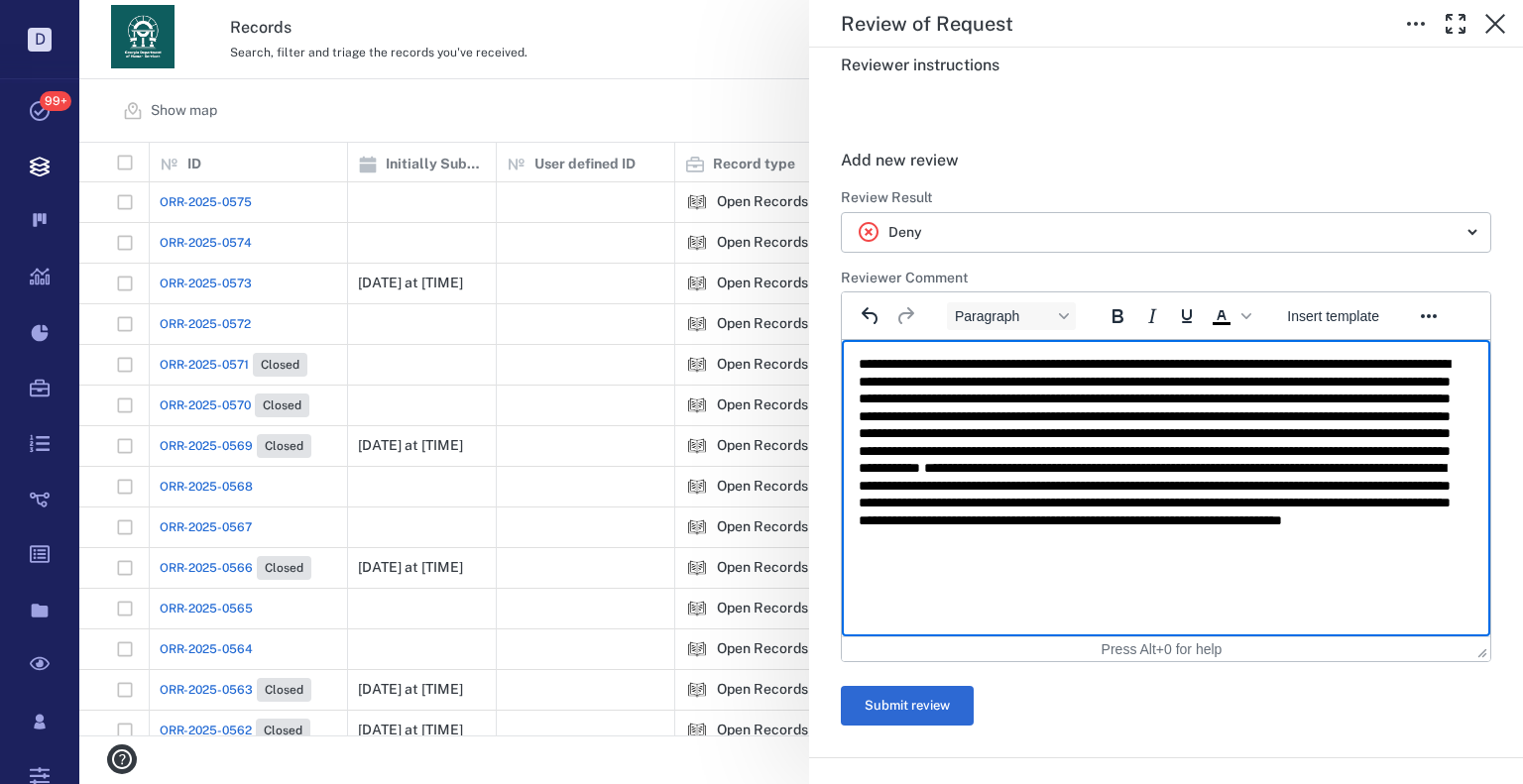 click on "**********" at bounding box center [1166, 469] 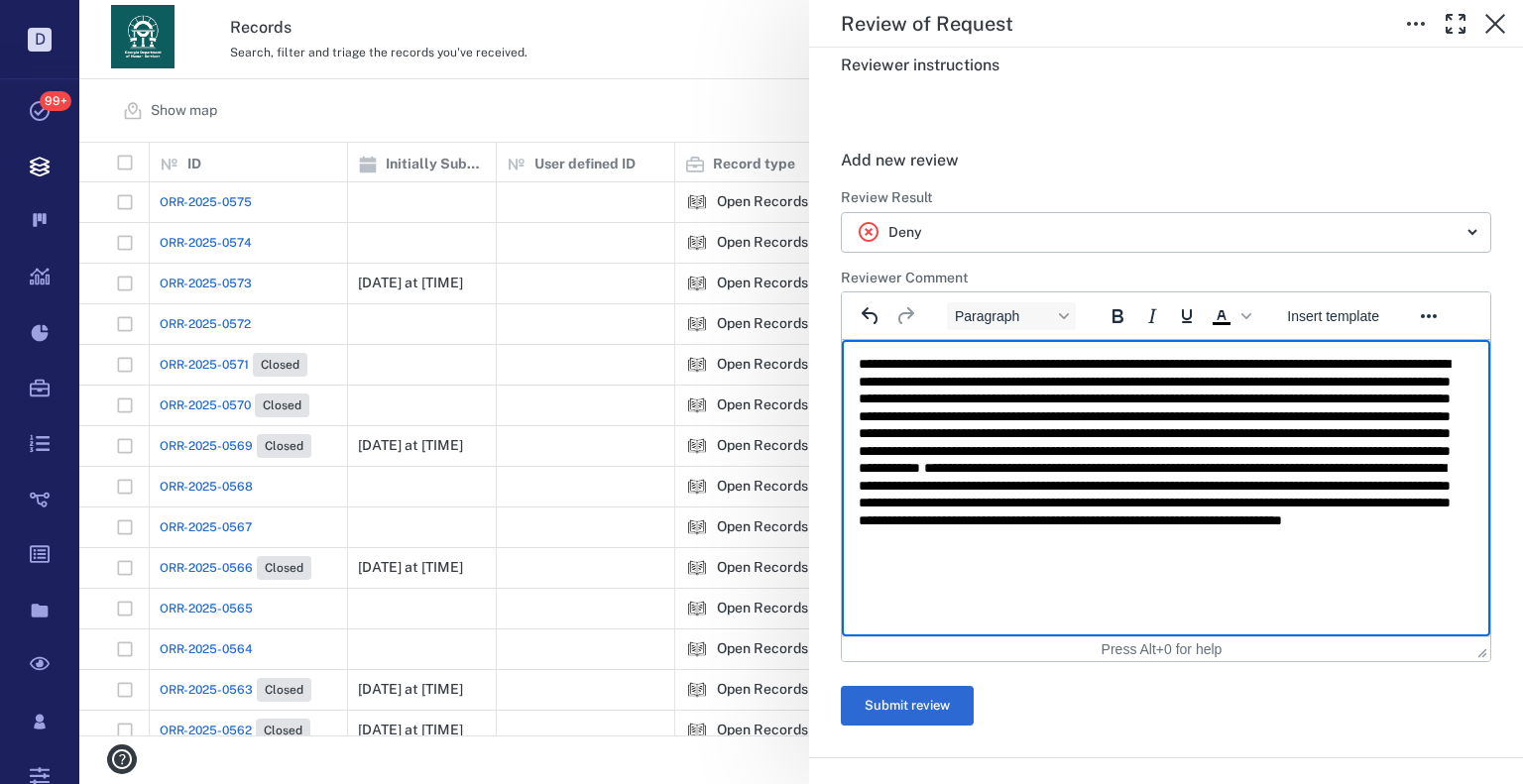 click on "**********" at bounding box center (1154, 494) 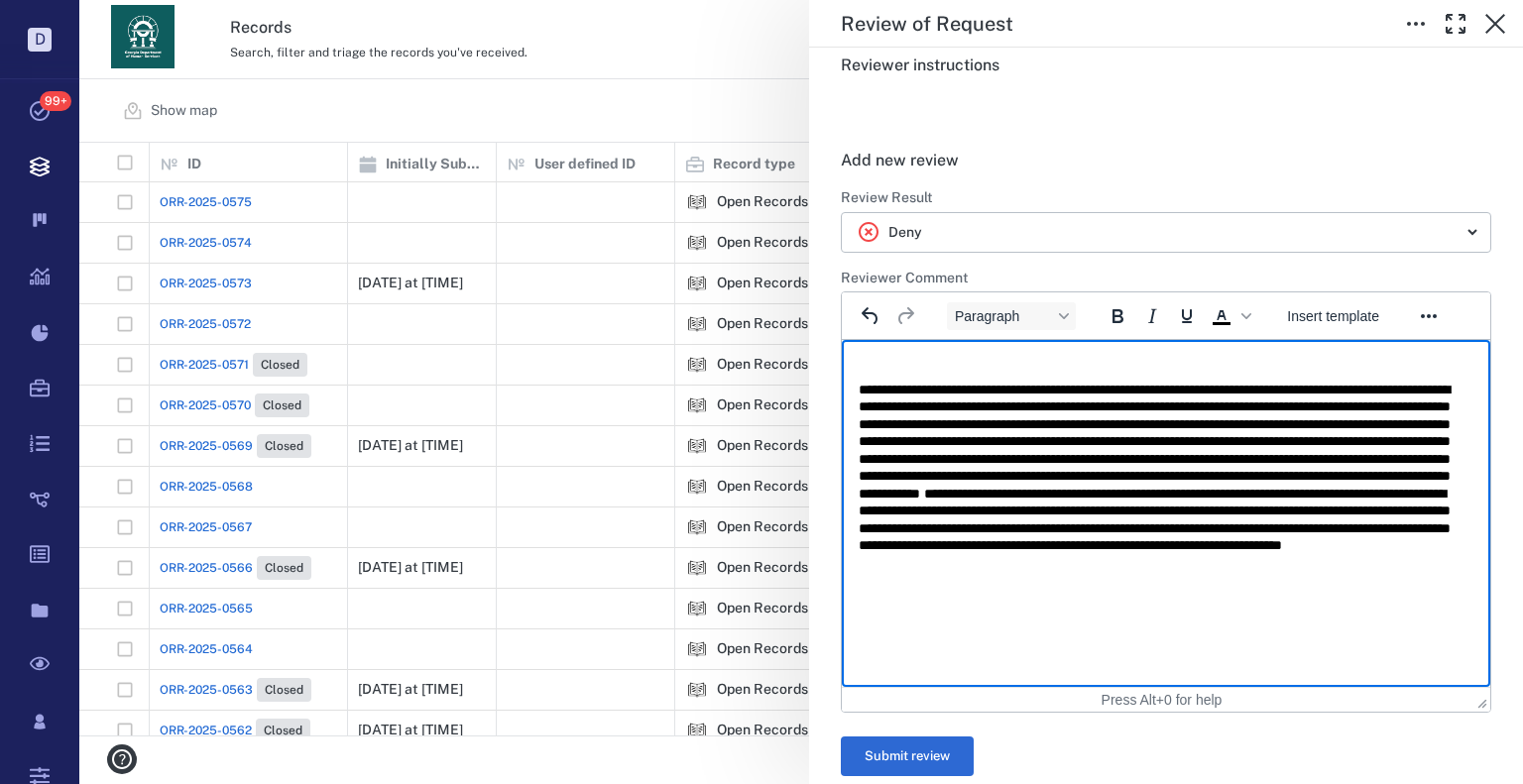 type 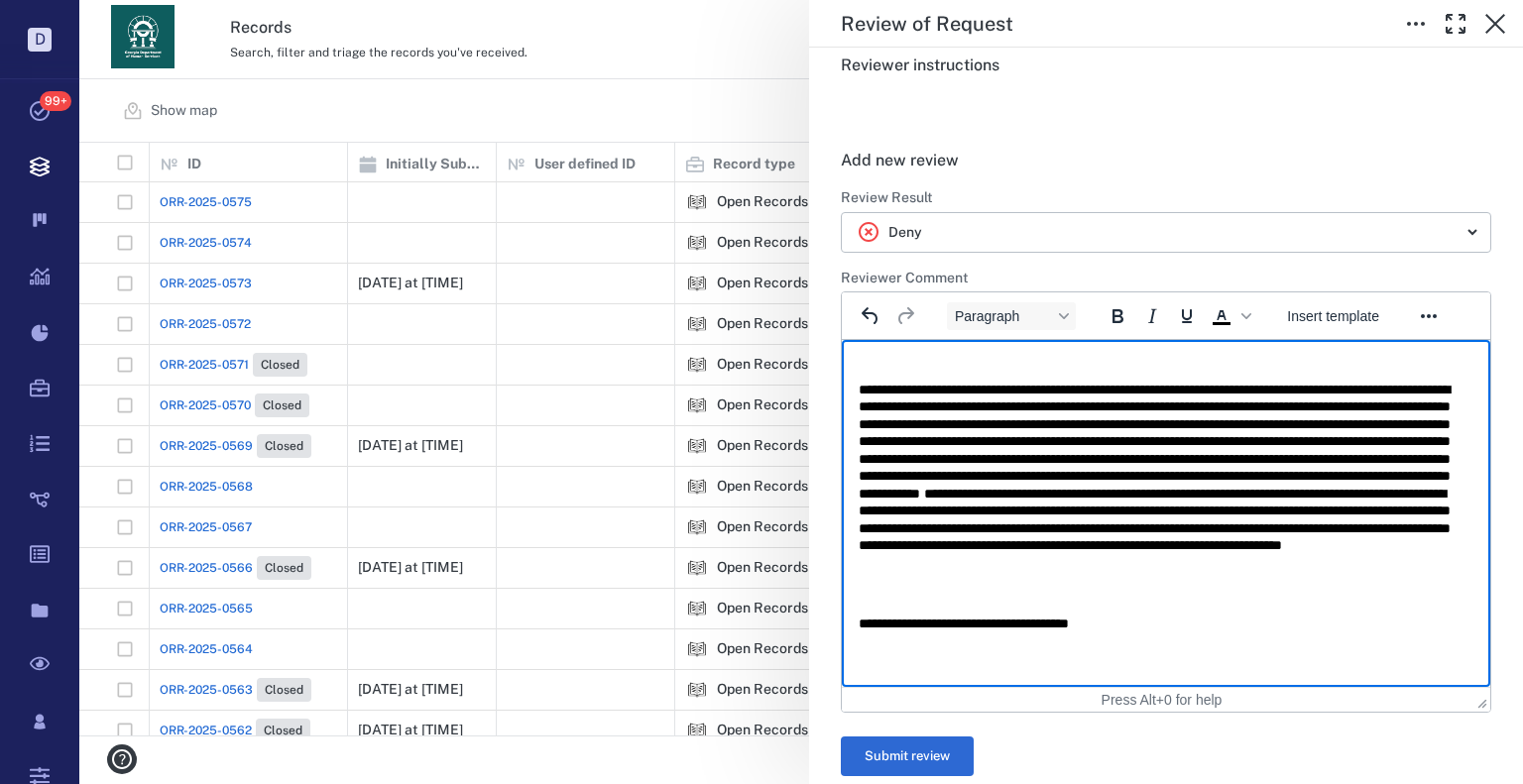 click on "**********" at bounding box center [1158, 624] 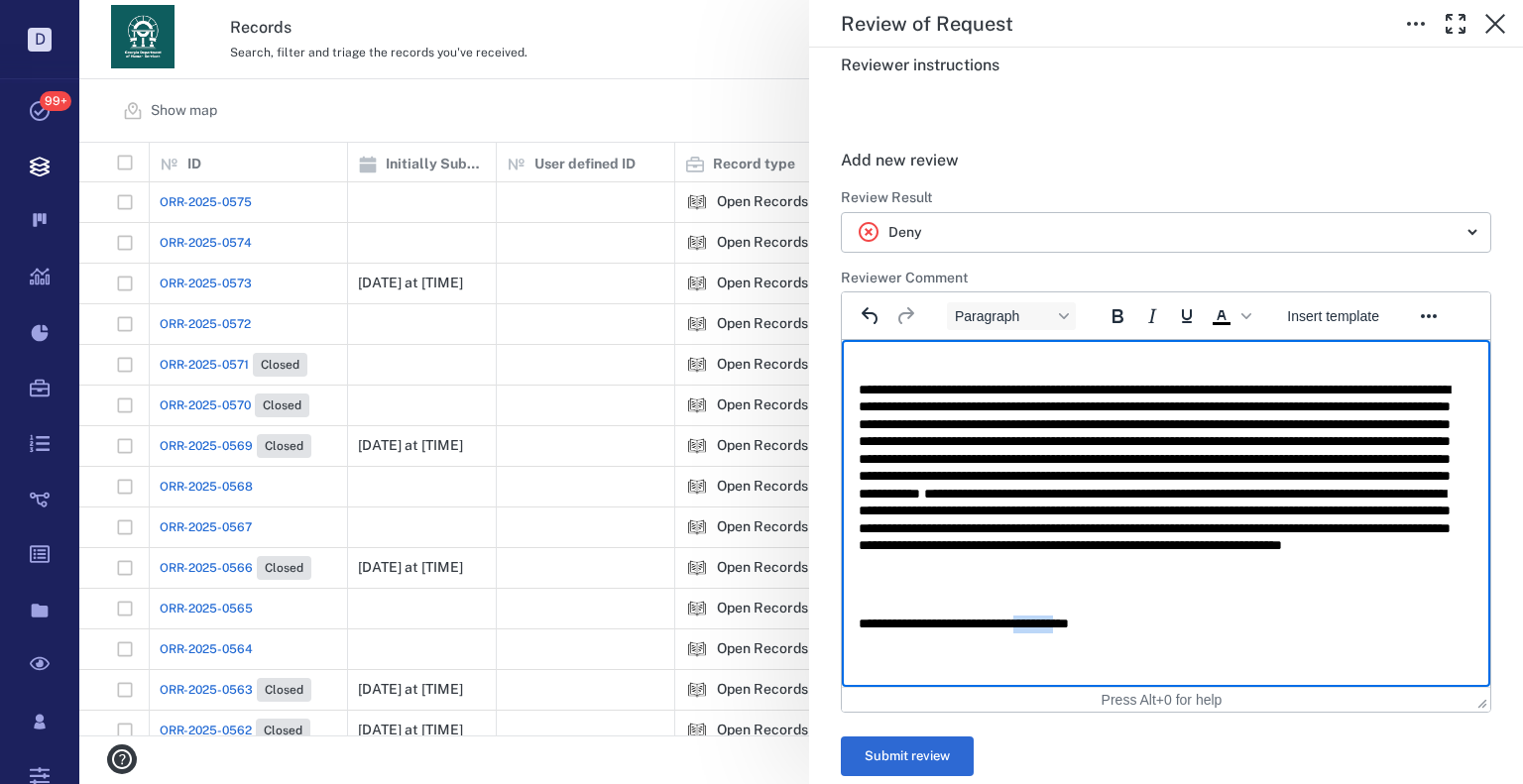 drag, startPoint x: 1109, startPoint y: 621, endPoint x: 1054, endPoint y: 612, distance: 55.7315 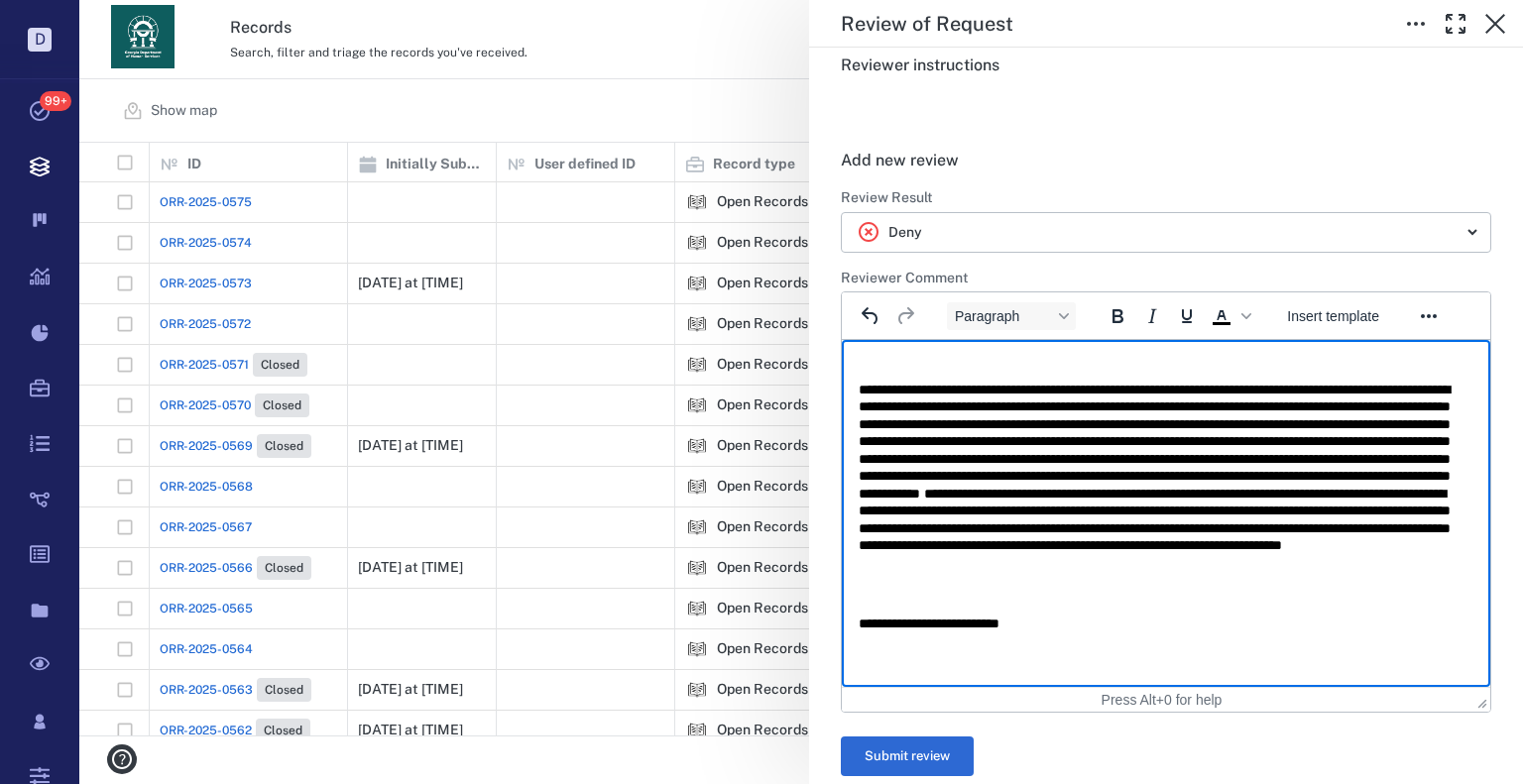 click at bounding box center (1166, 365) 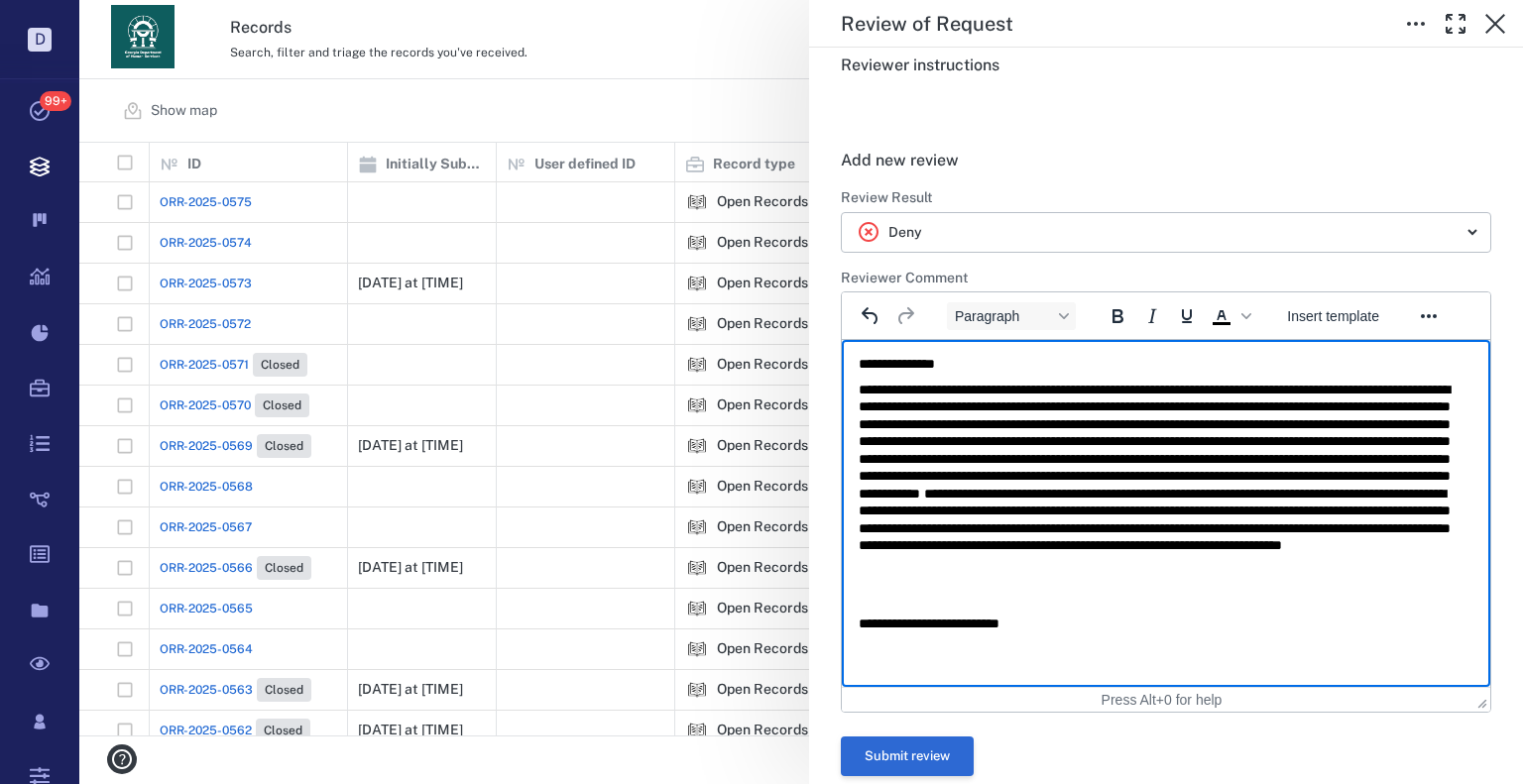 click on "Submit review" at bounding box center (907, 756) 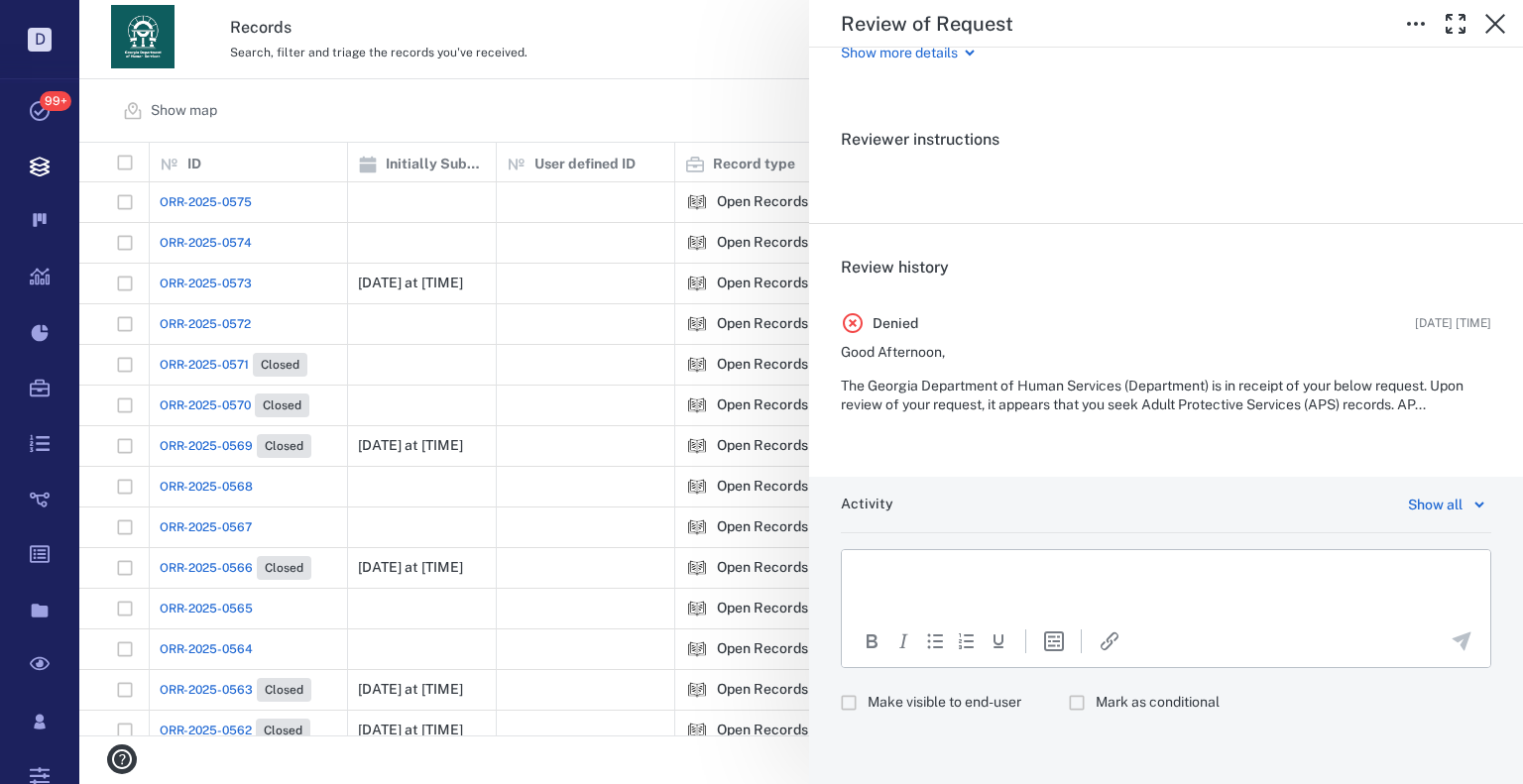 scroll, scrollTop: 296, scrollLeft: 0, axis: vertical 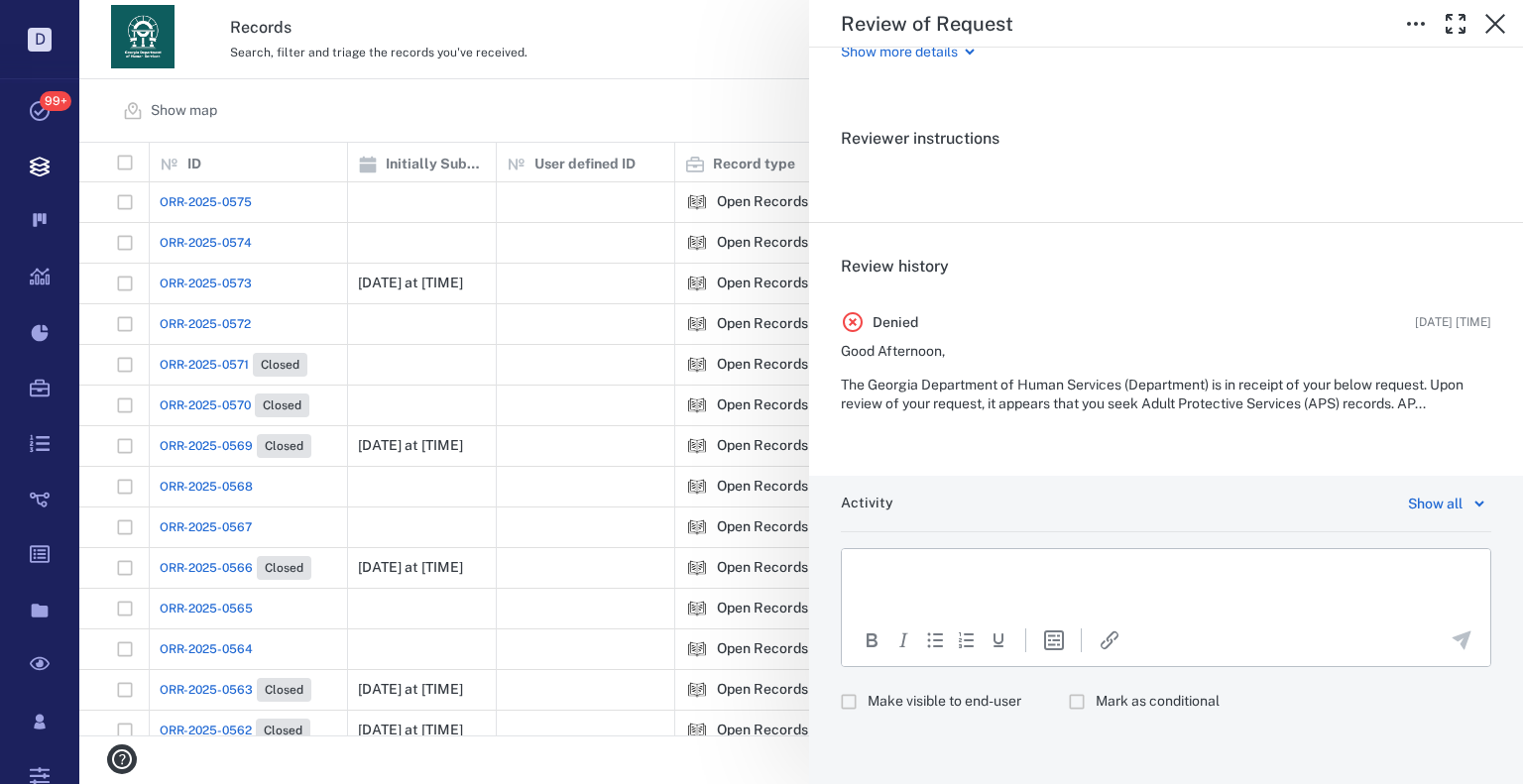 click on "Review of Request     Status Complete Type Review Assignee O T Open Records Team Default Workspace ​ Due date [DATE] ​ Show more details Reviewer instructions . Review history Denied [DATE] [TIME] Good Afternoon,
The Georgia Department of Human Services (Department) is in receipt of your below request. Upon review of your request, it appears that you seek Adult Protective Services (APS) records. AP... Activity Show all To open the popup, press Shift+Enter To open the popup, press Shift+Enter             Make visible to end-user Mark as conditional" at bounding box center [801, 392] 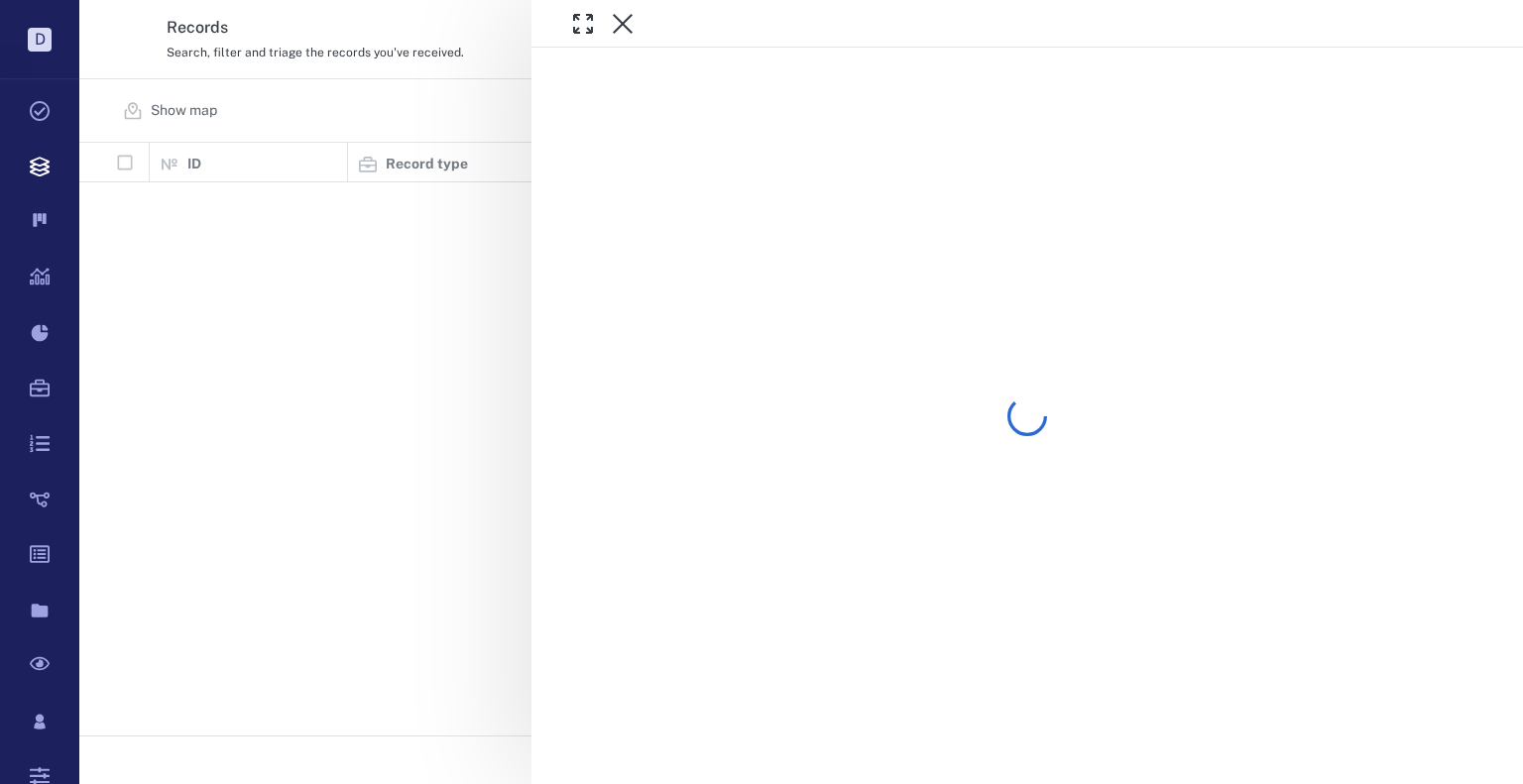 scroll, scrollTop: 0, scrollLeft: 0, axis: both 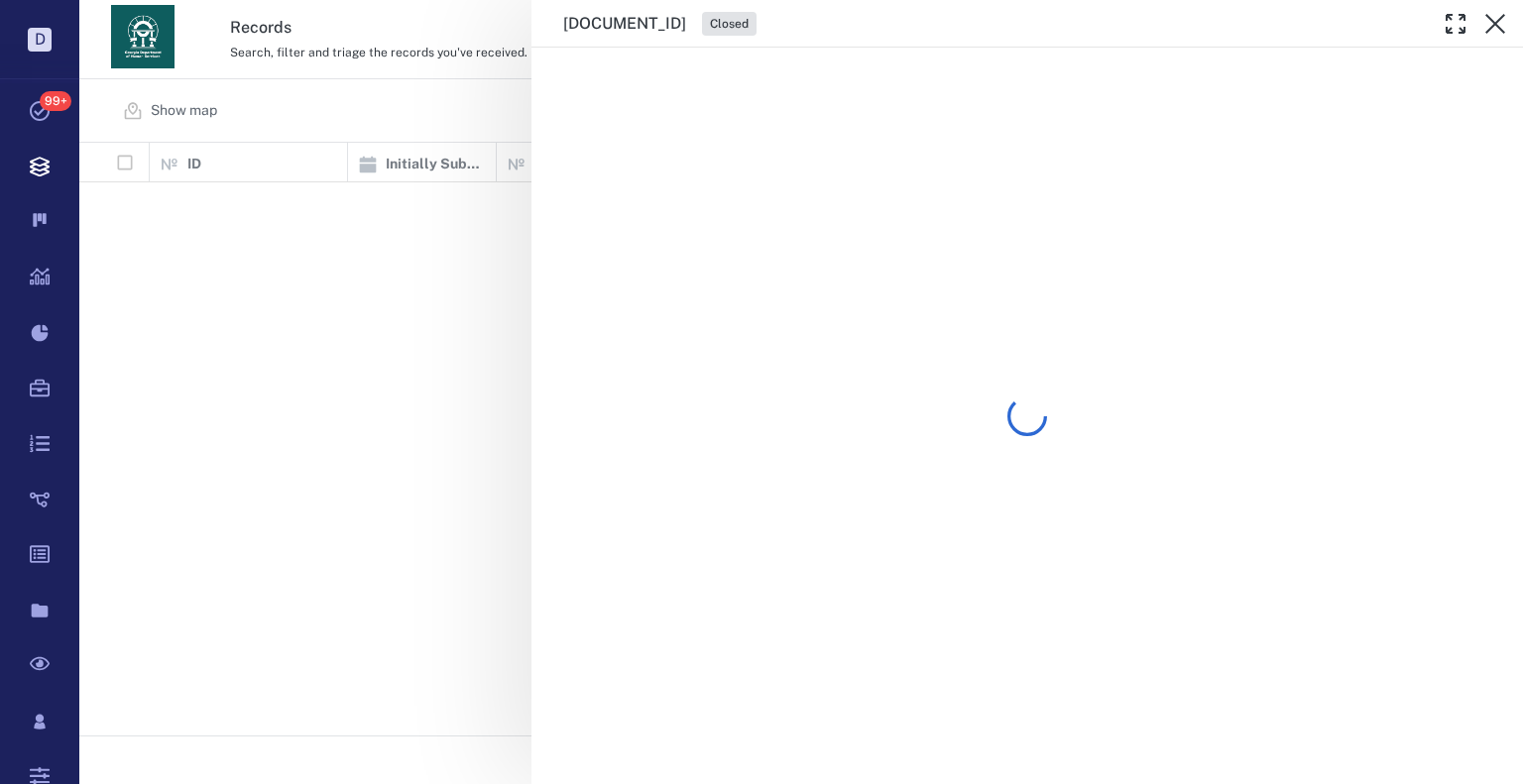 click on "[DOCUMENT_ID] Closed" at bounding box center (801, 392) 